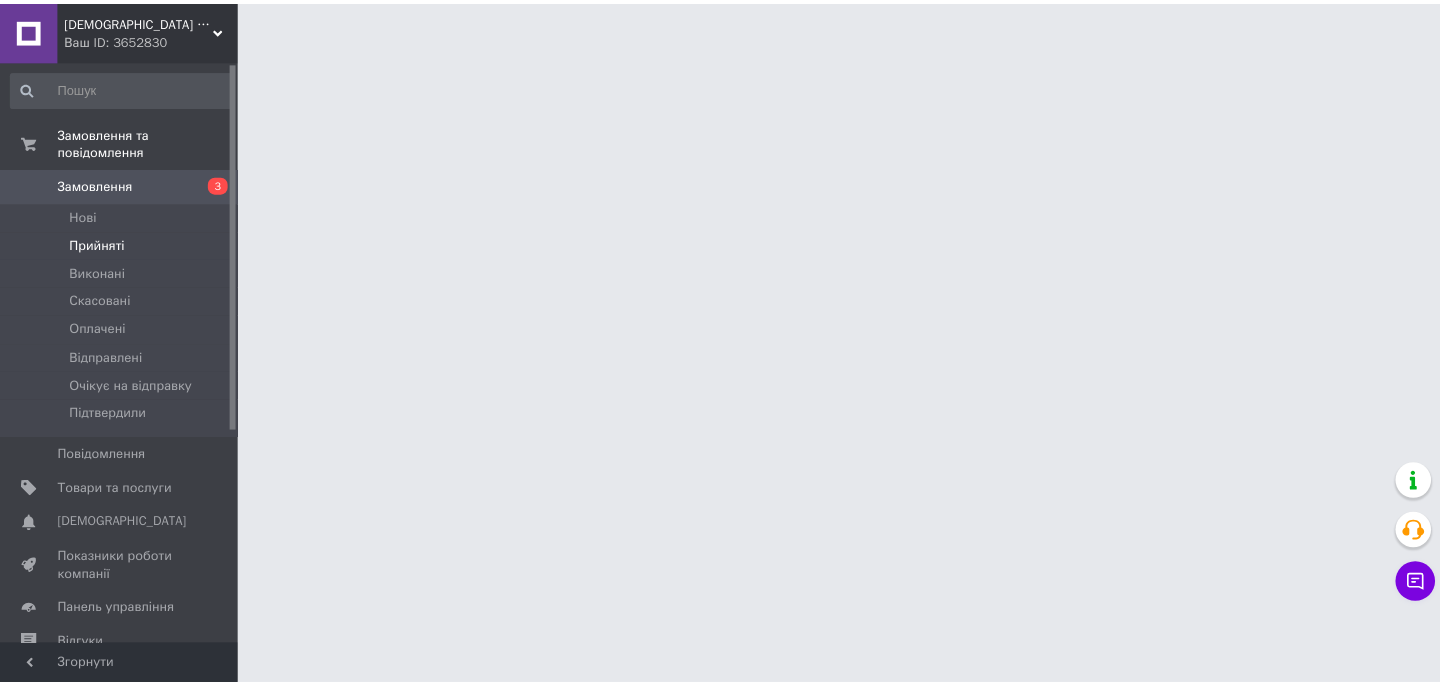 scroll, scrollTop: 0, scrollLeft: 0, axis: both 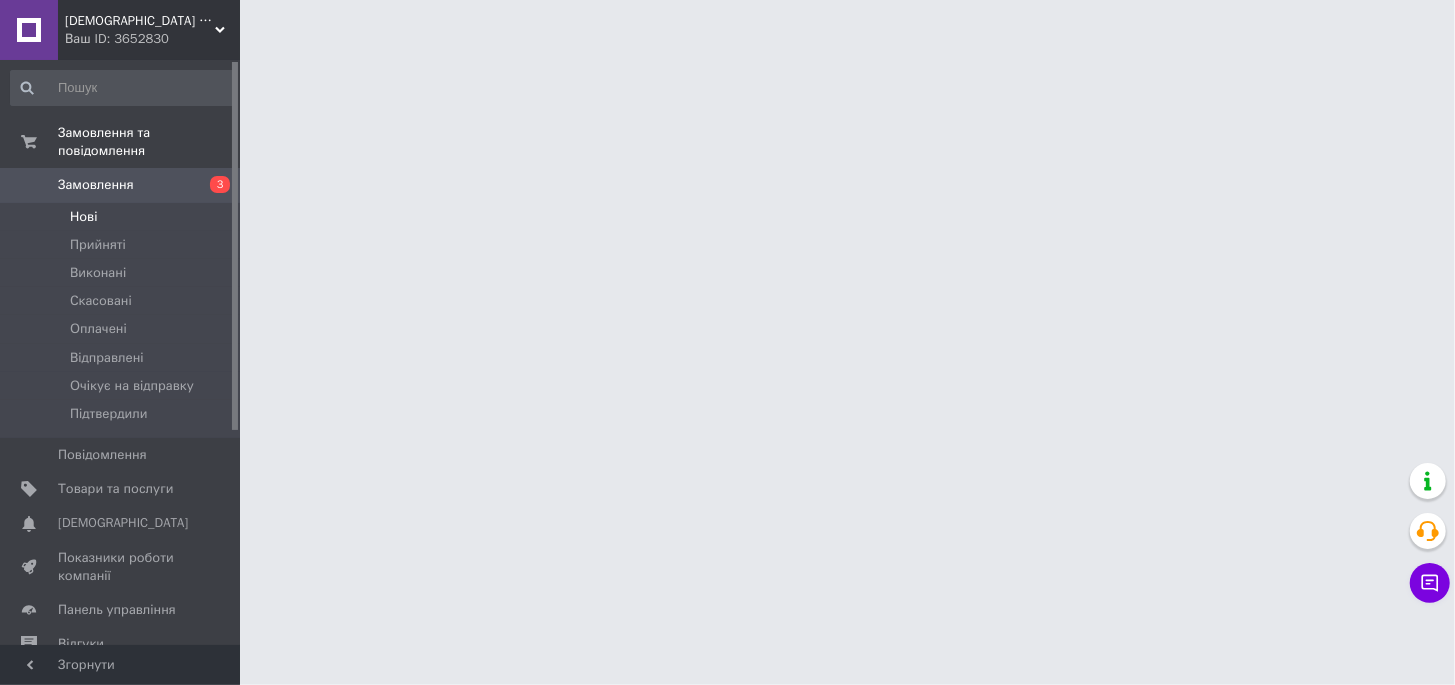 click on "Нові" at bounding box center [83, 217] 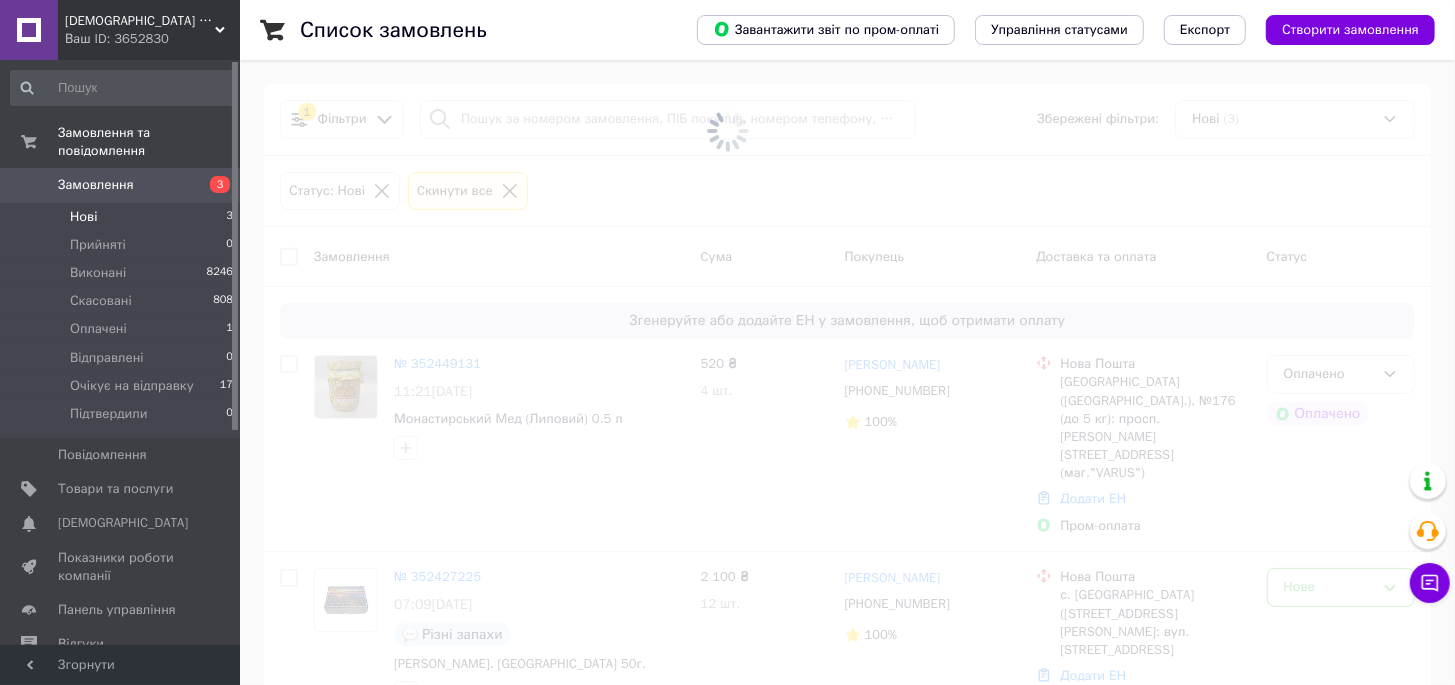 click on "Нові" at bounding box center (83, 217) 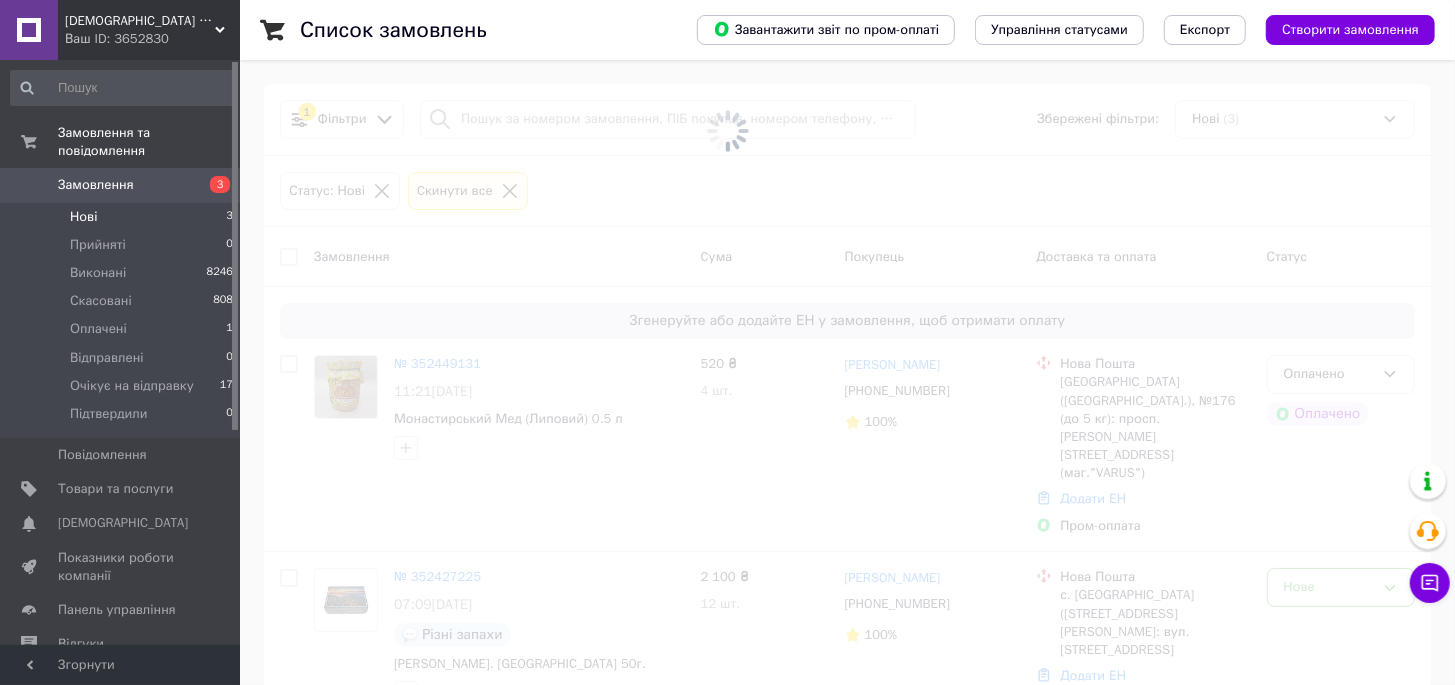 click on "Нові" at bounding box center [83, 217] 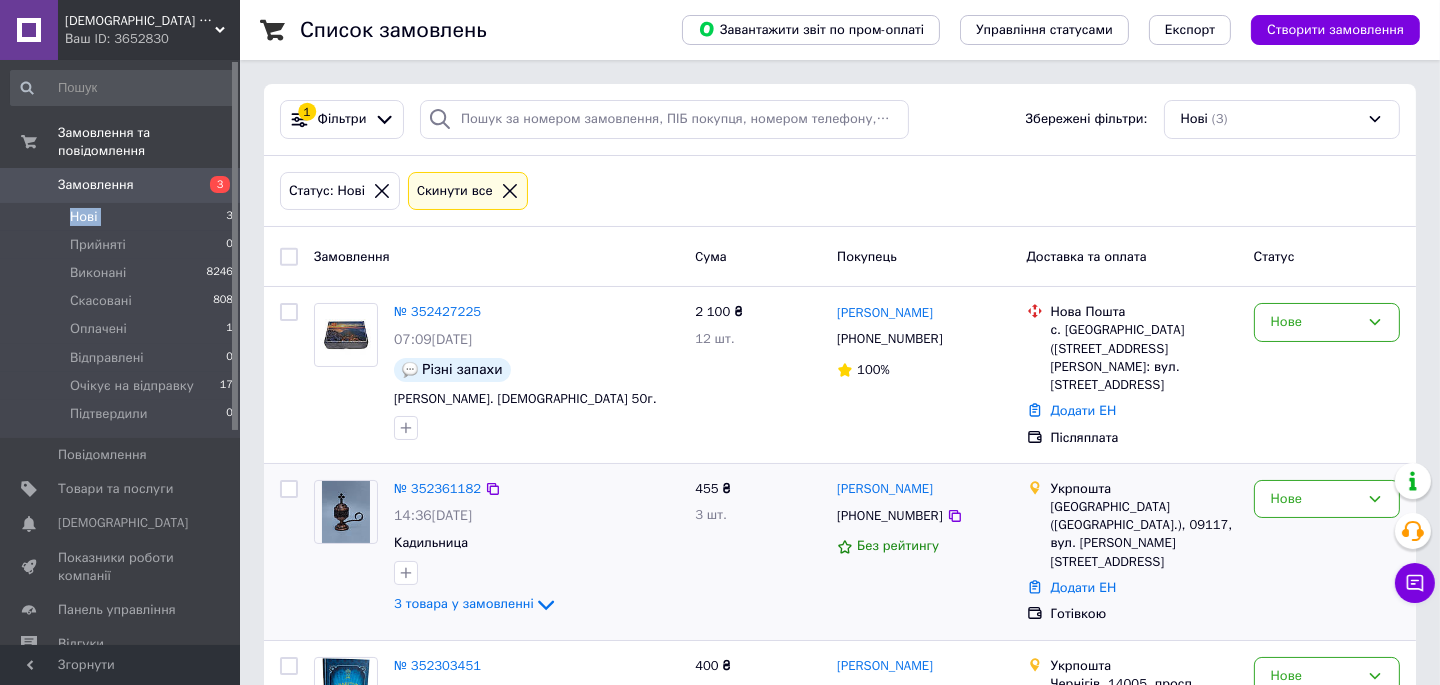 scroll, scrollTop: 132, scrollLeft: 0, axis: vertical 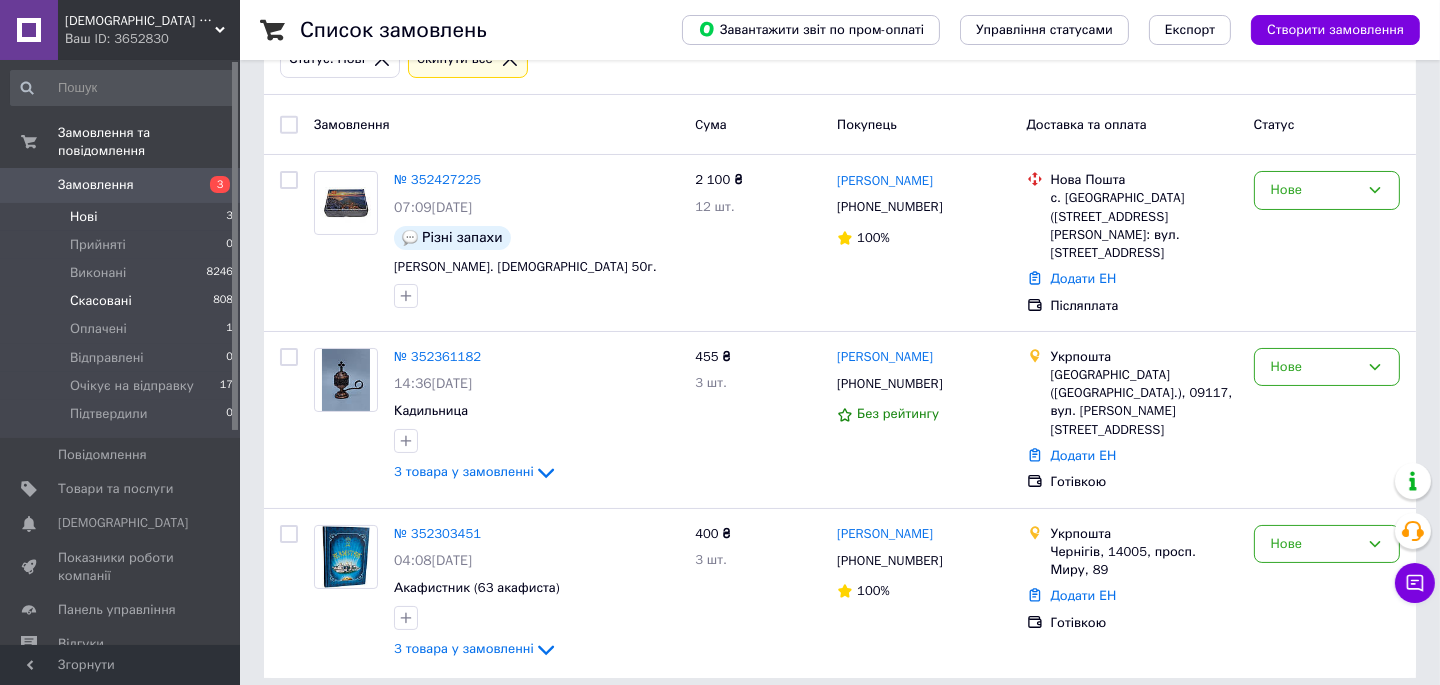 click on "Скасовані 808" at bounding box center (122, 301) 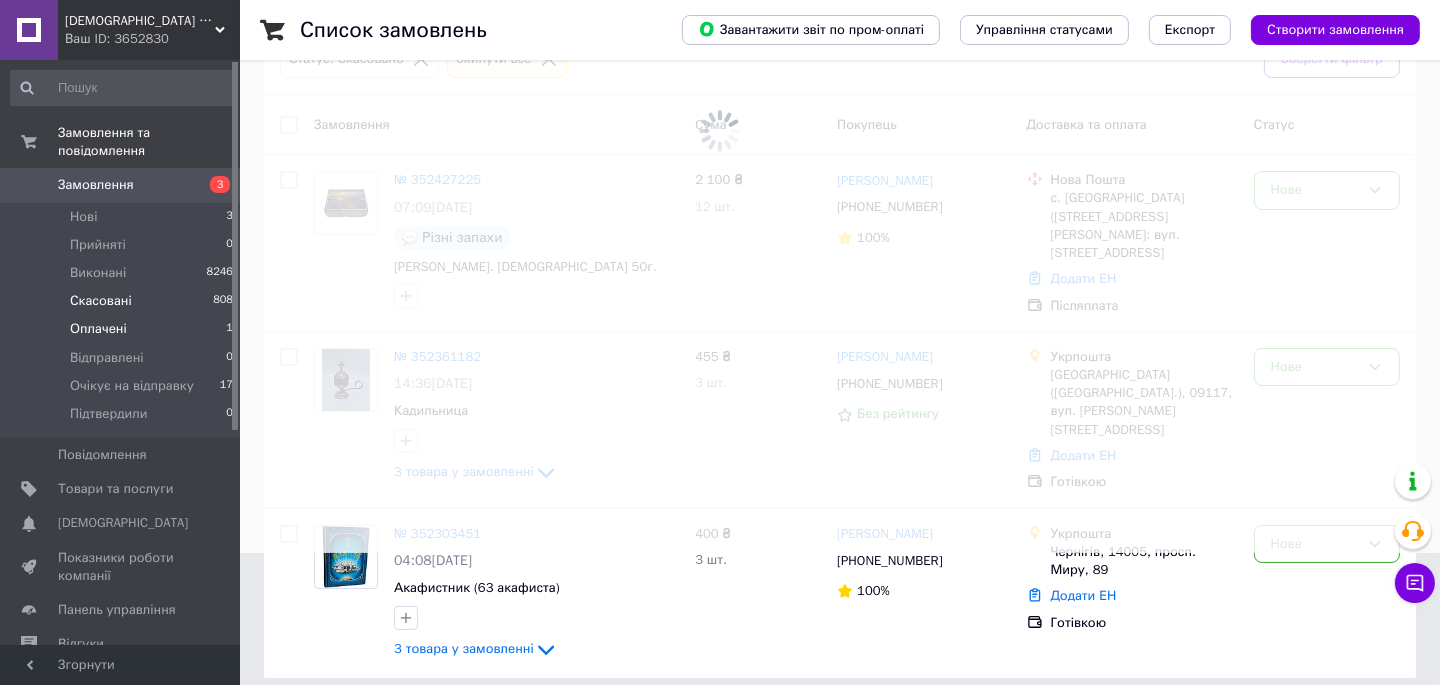 click on "Оплачені" at bounding box center (98, 329) 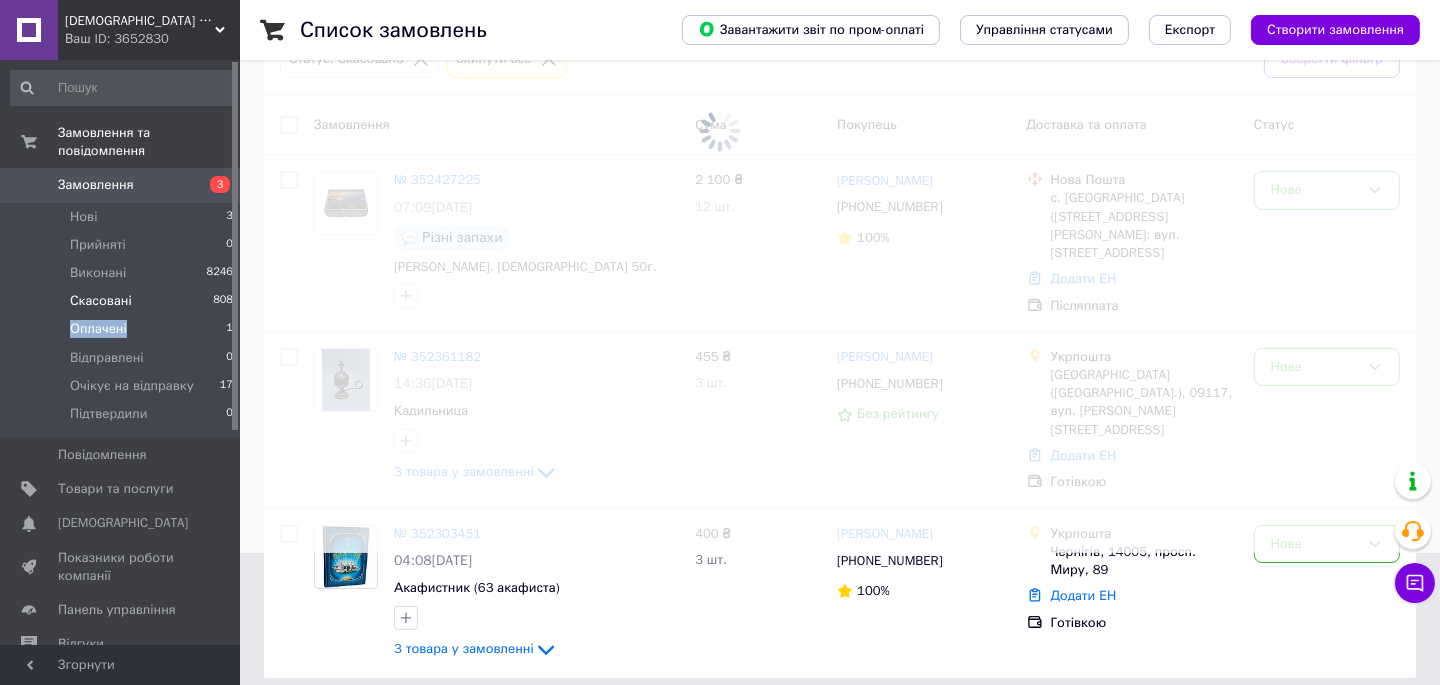 click on "Оплачені" at bounding box center [98, 329] 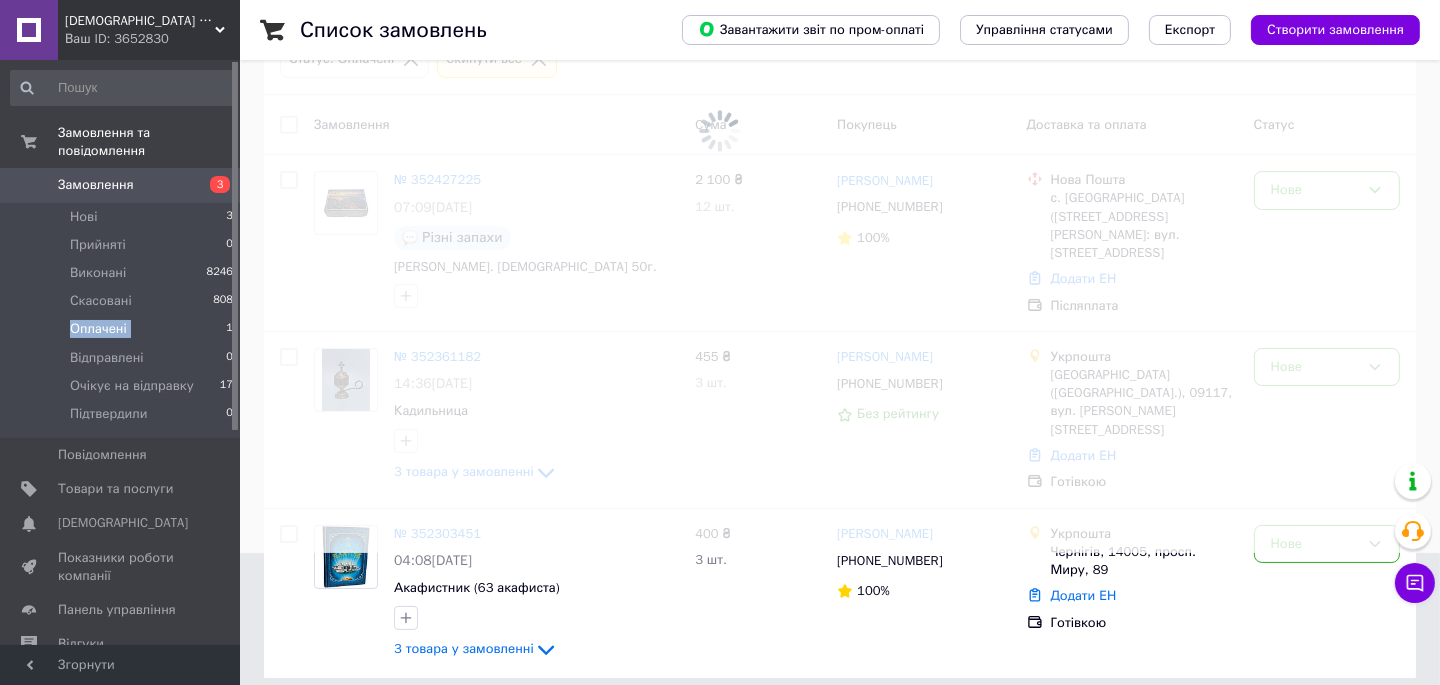 click on "Оплачені" at bounding box center (98, 329) 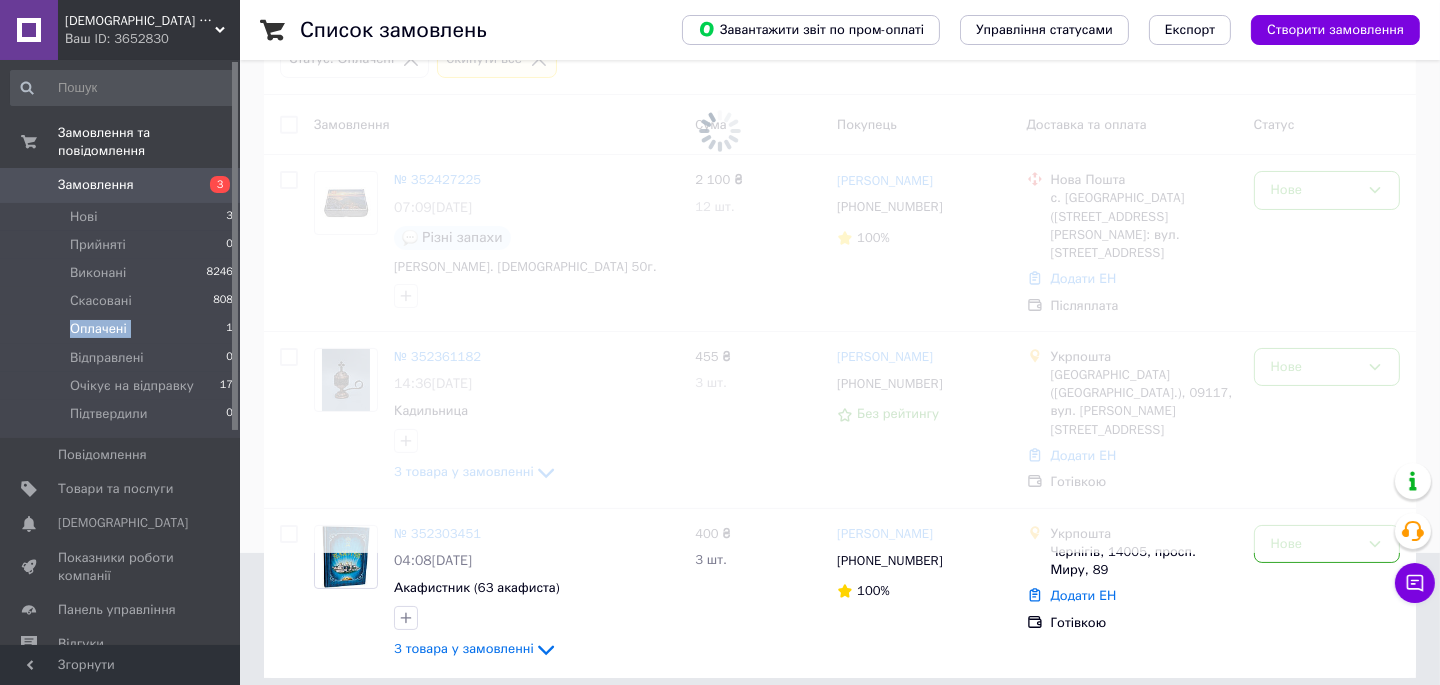 click on "Оплачені" at bounding box center (98, 329) 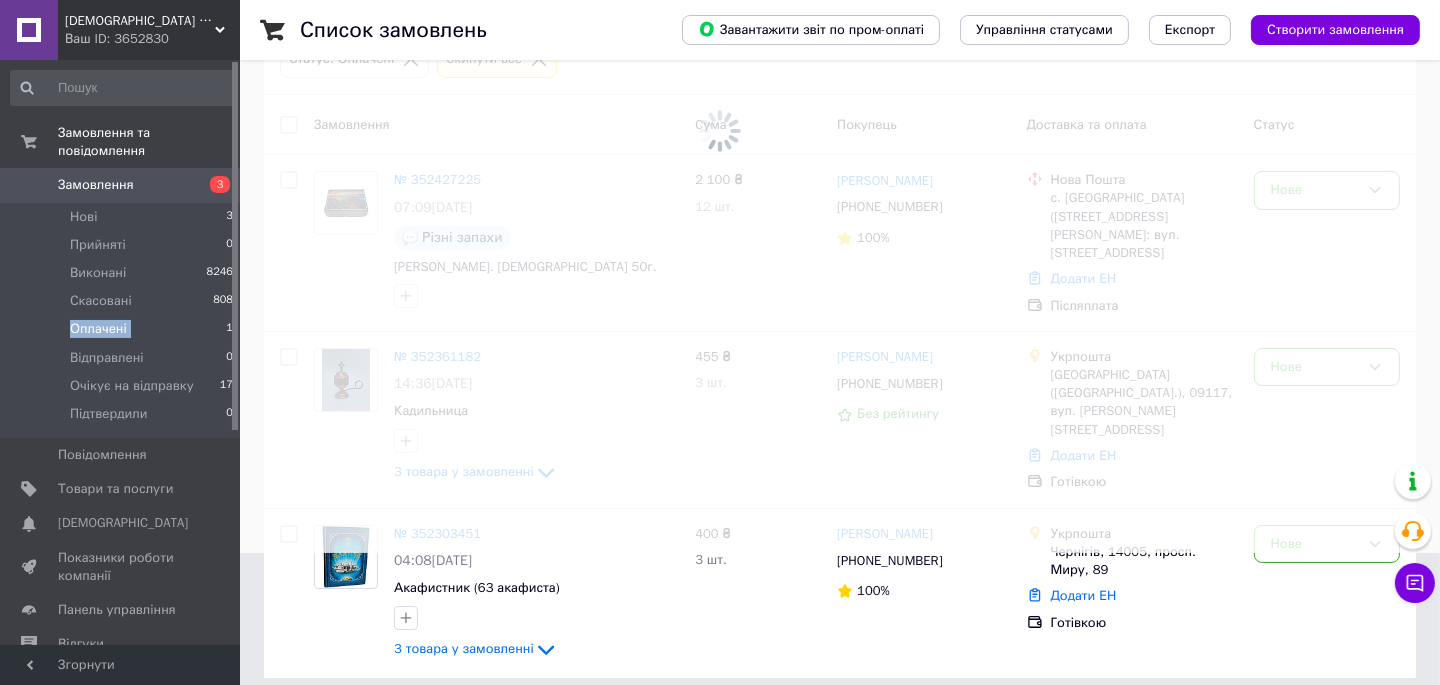 click on "Оплачені" at bounding box center [98, 329] 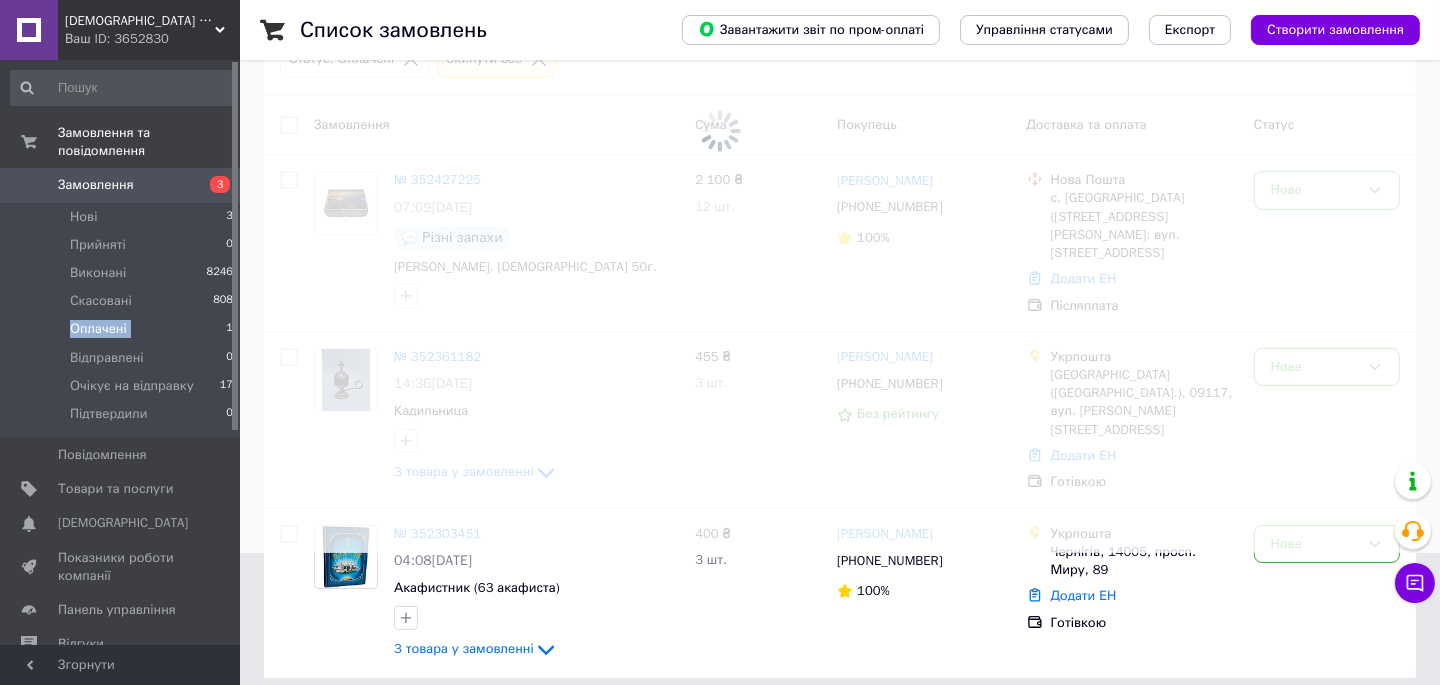 scroll, scrollTop: 0, scrollLeft: 0, axis: both 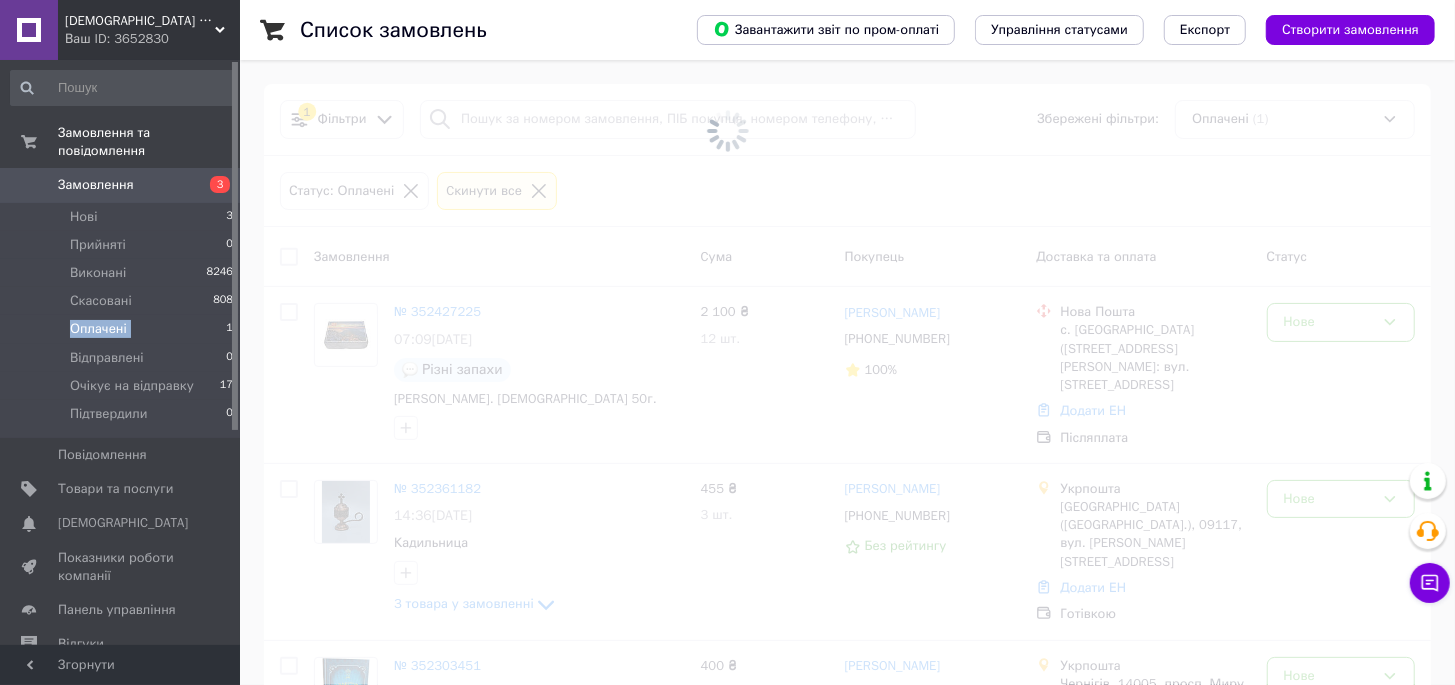 click on "Оплачені" at bounding box center [98, 329] 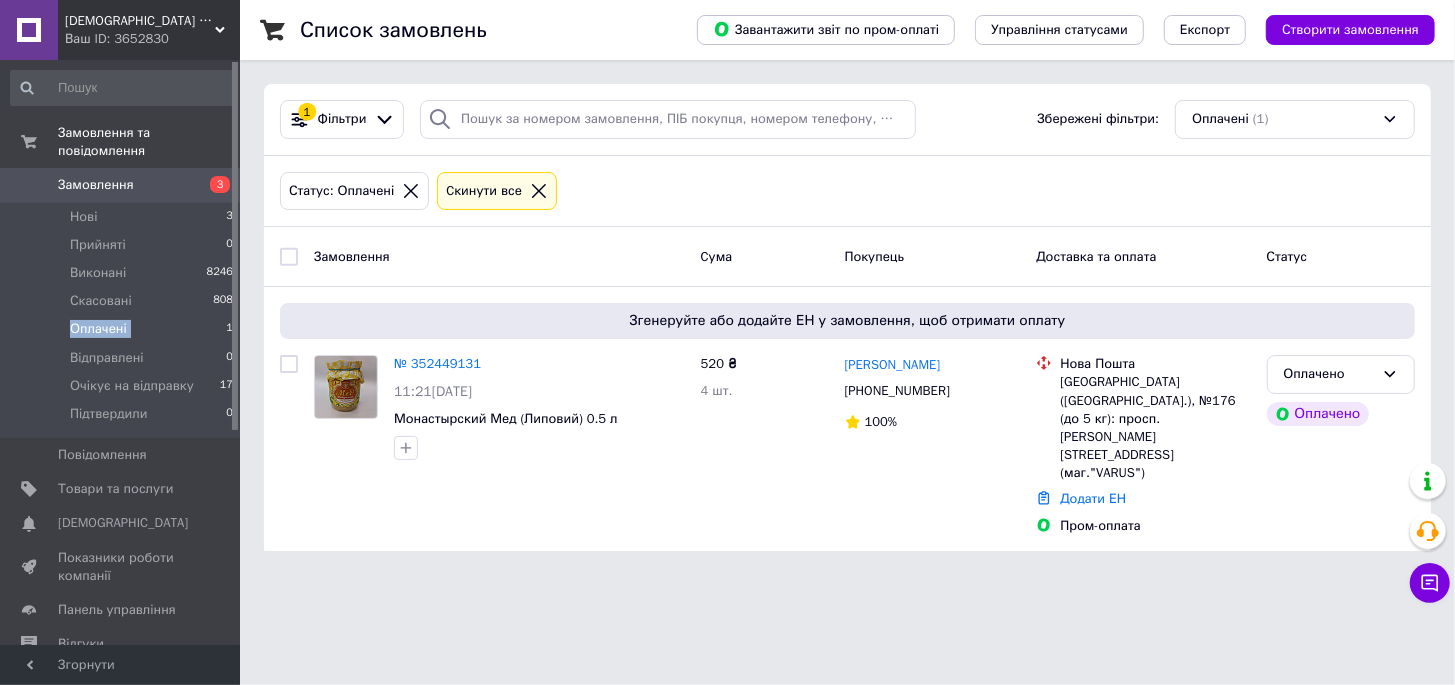 click on "Оплачені" at bounding box center [98, 329] 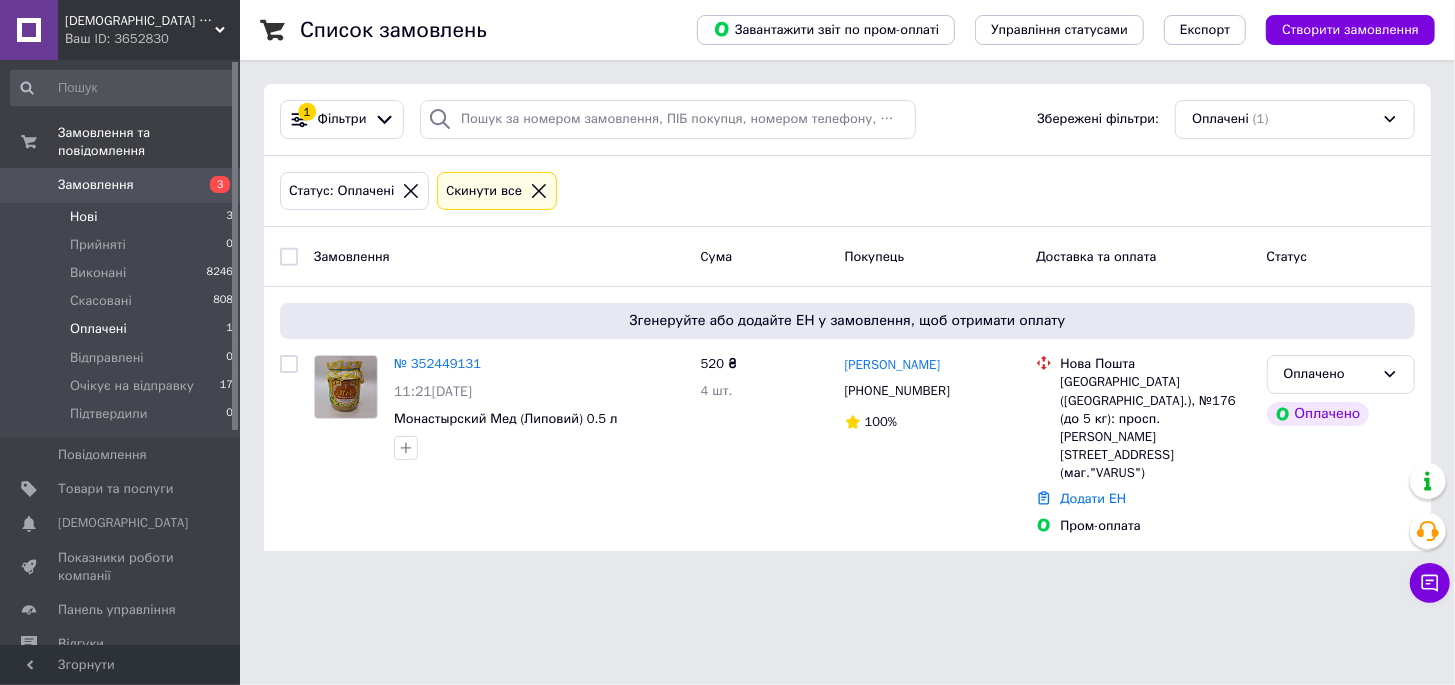 click on "Нові 3" at bounding box center [122, 217] 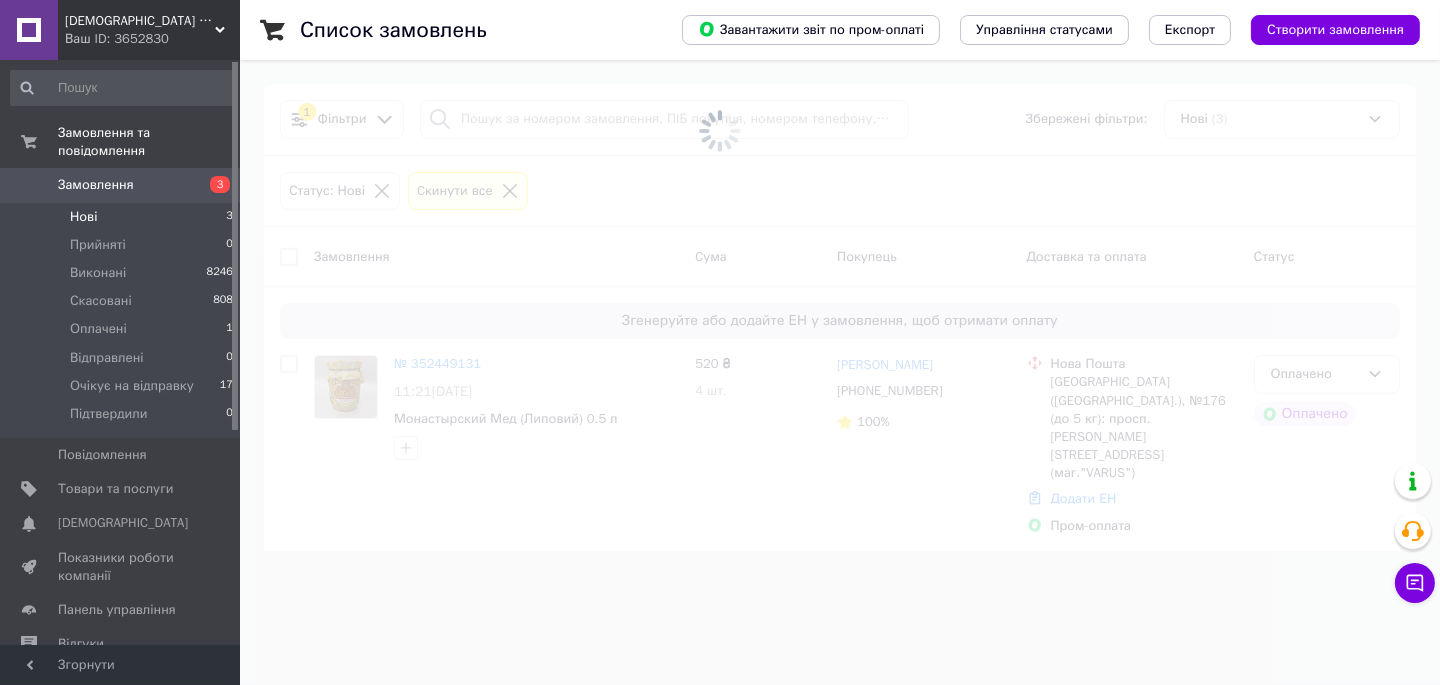 click on "Нові 3" at bounding box center (122, 217) 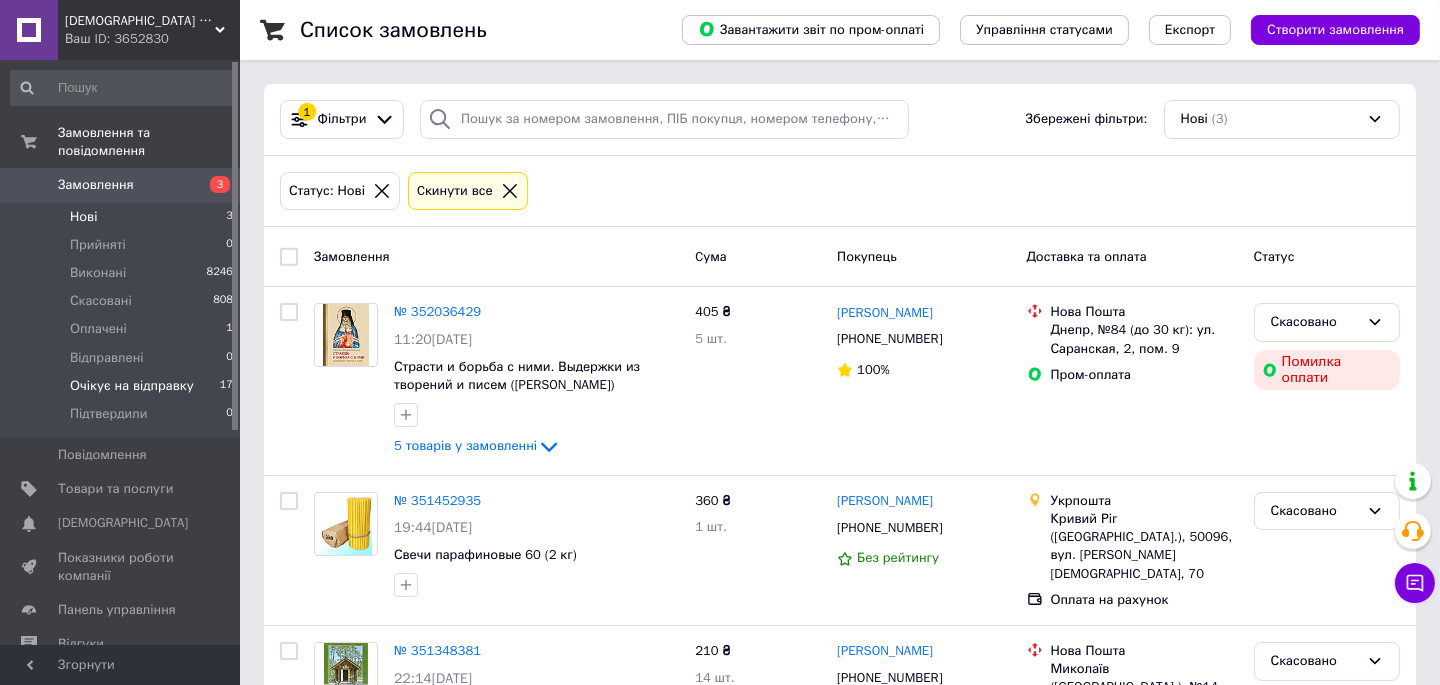 click on "Очікує на відправку" at bounding box center [132, 386] 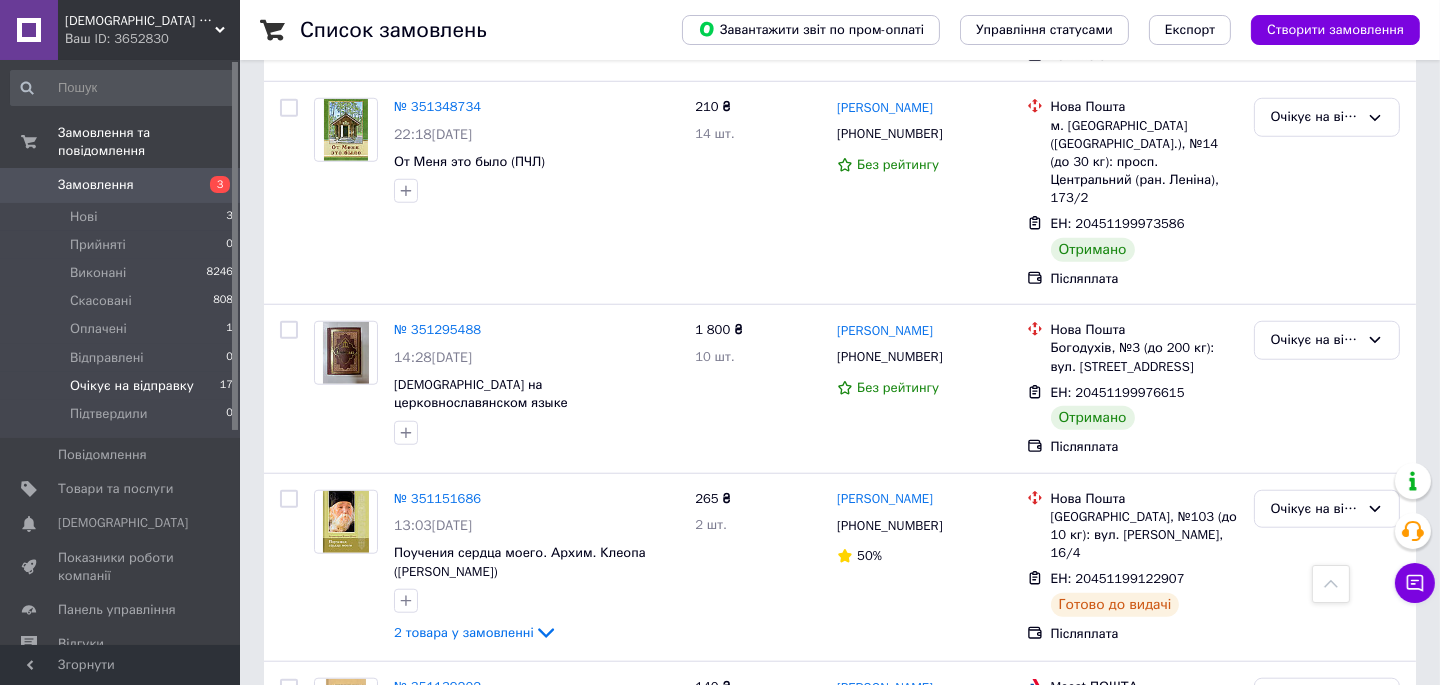 scroll, scrollTop: 2828, scrollLeft: 0, axis: vertical 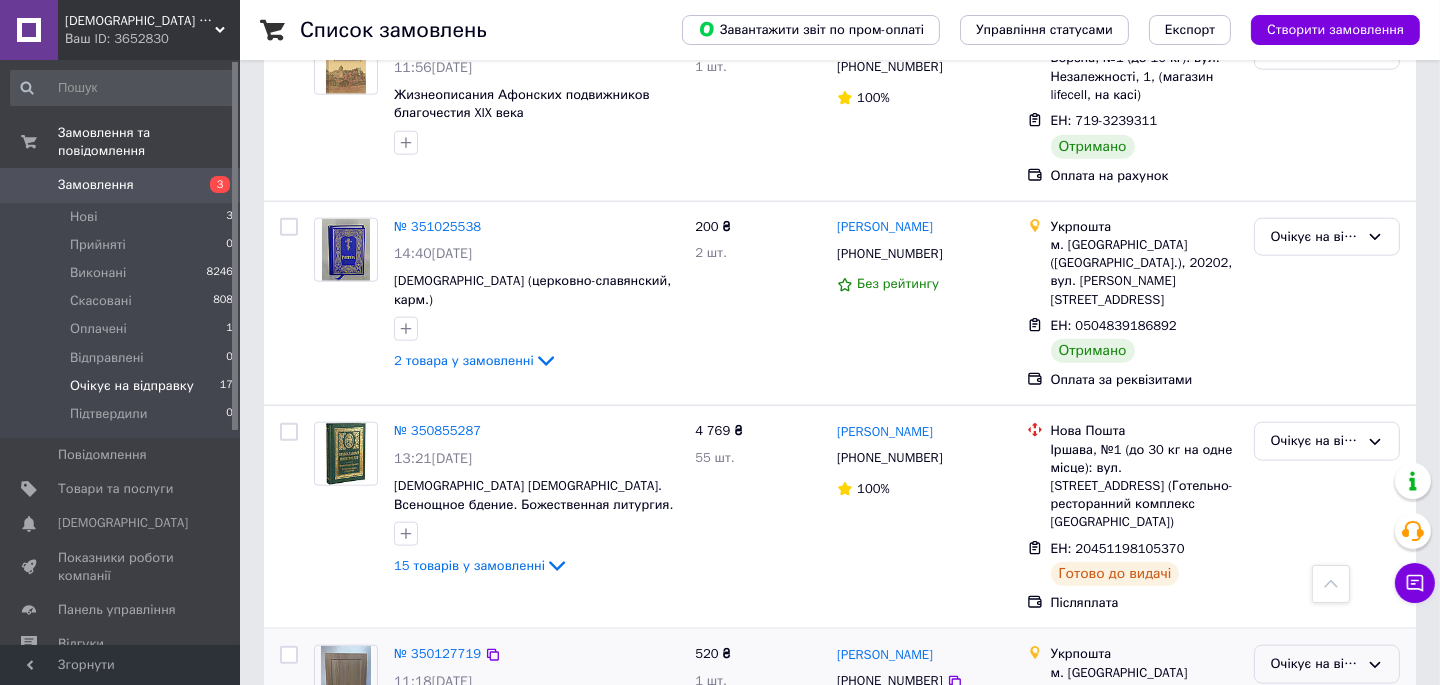 click on "Очікує на відправку" at bounding box center [1327, 664] 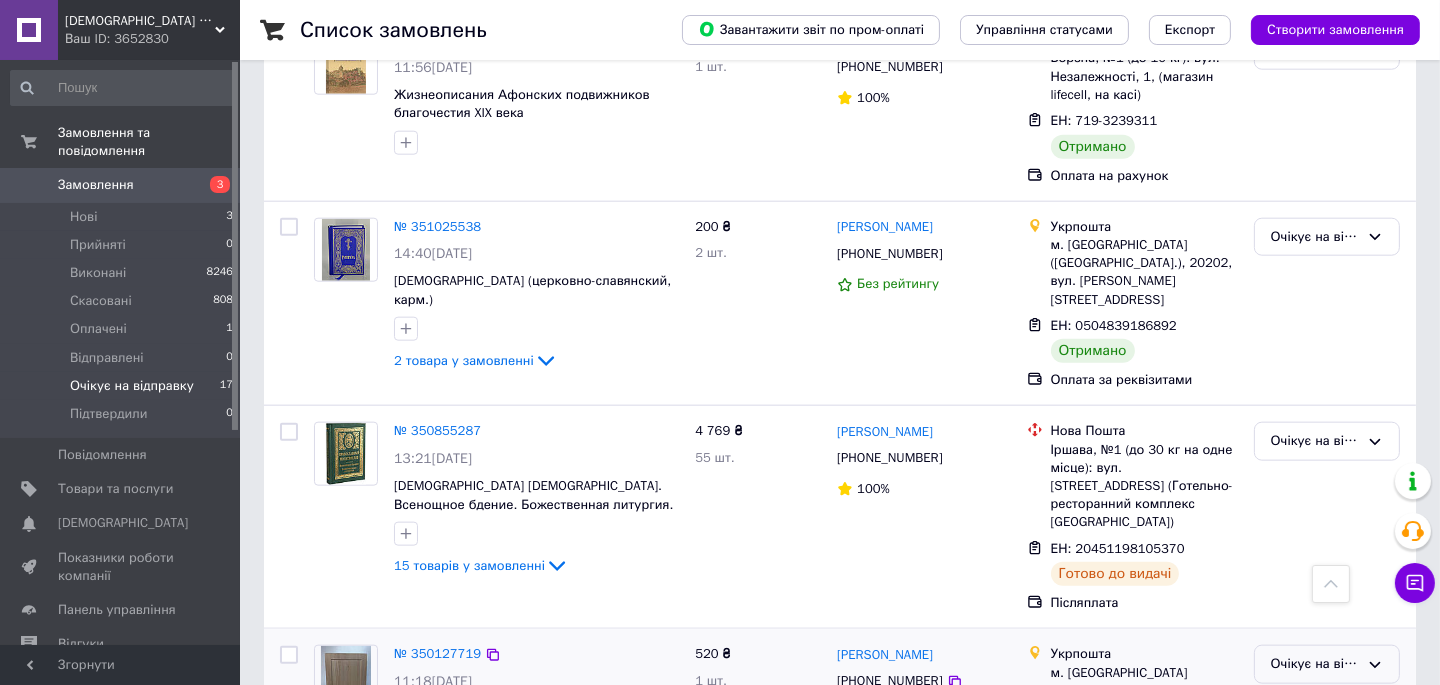 click on "Виконано" at bounding box center [1327, 743] 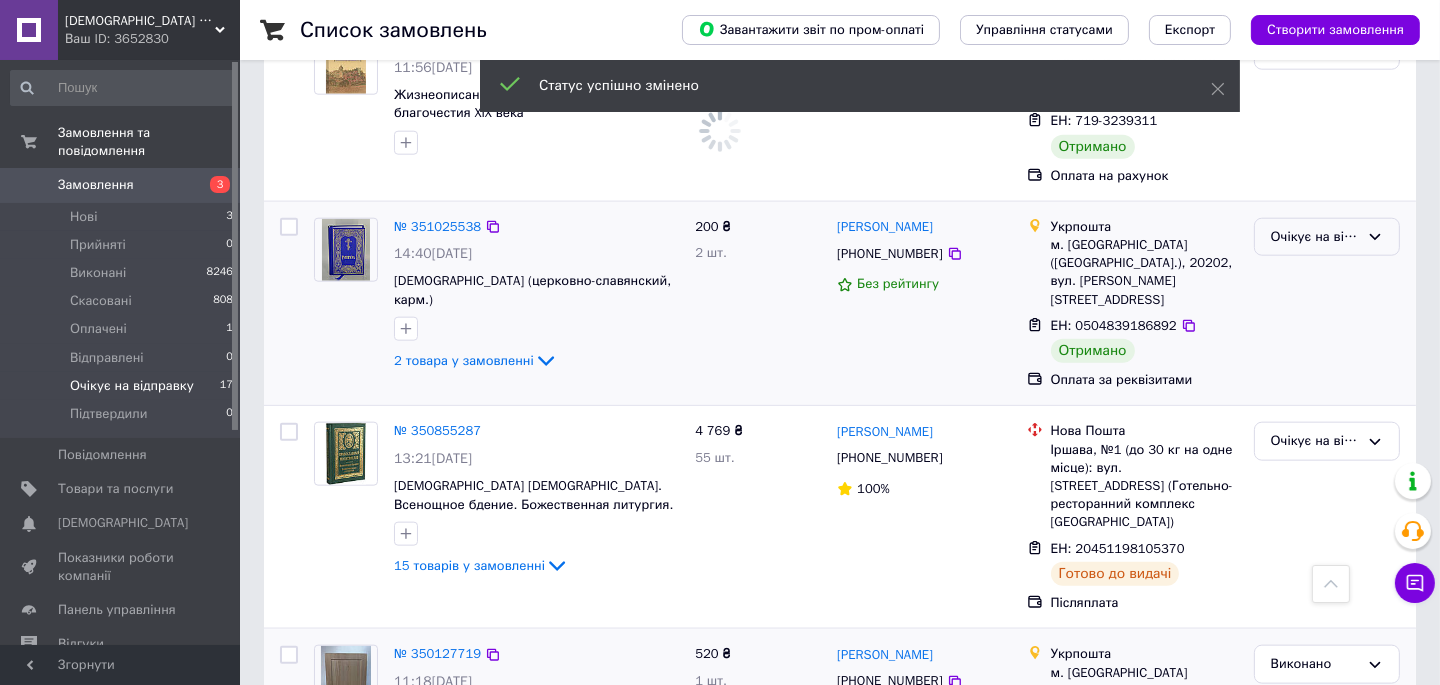 click on "Очікує на відправку" at bounding box center [1315, 237] 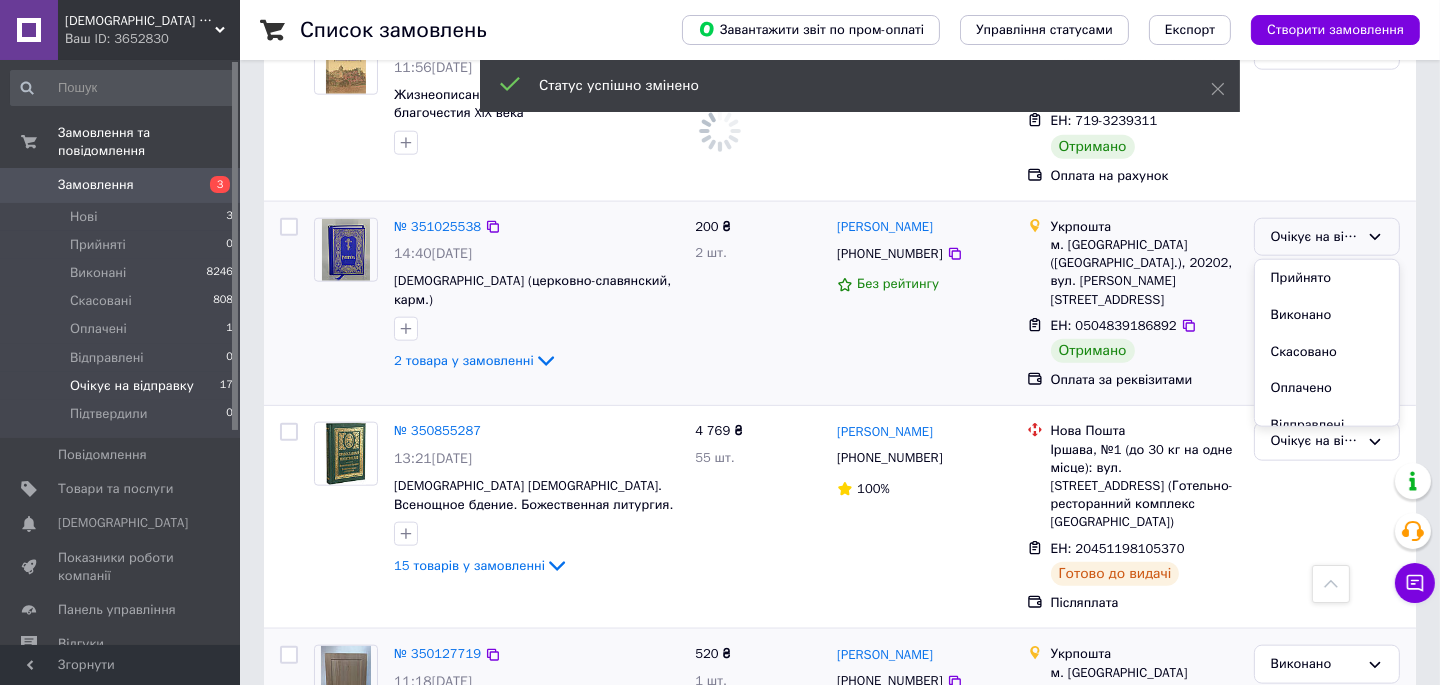 click on "Виконано" at bounding box center [1327, 315] 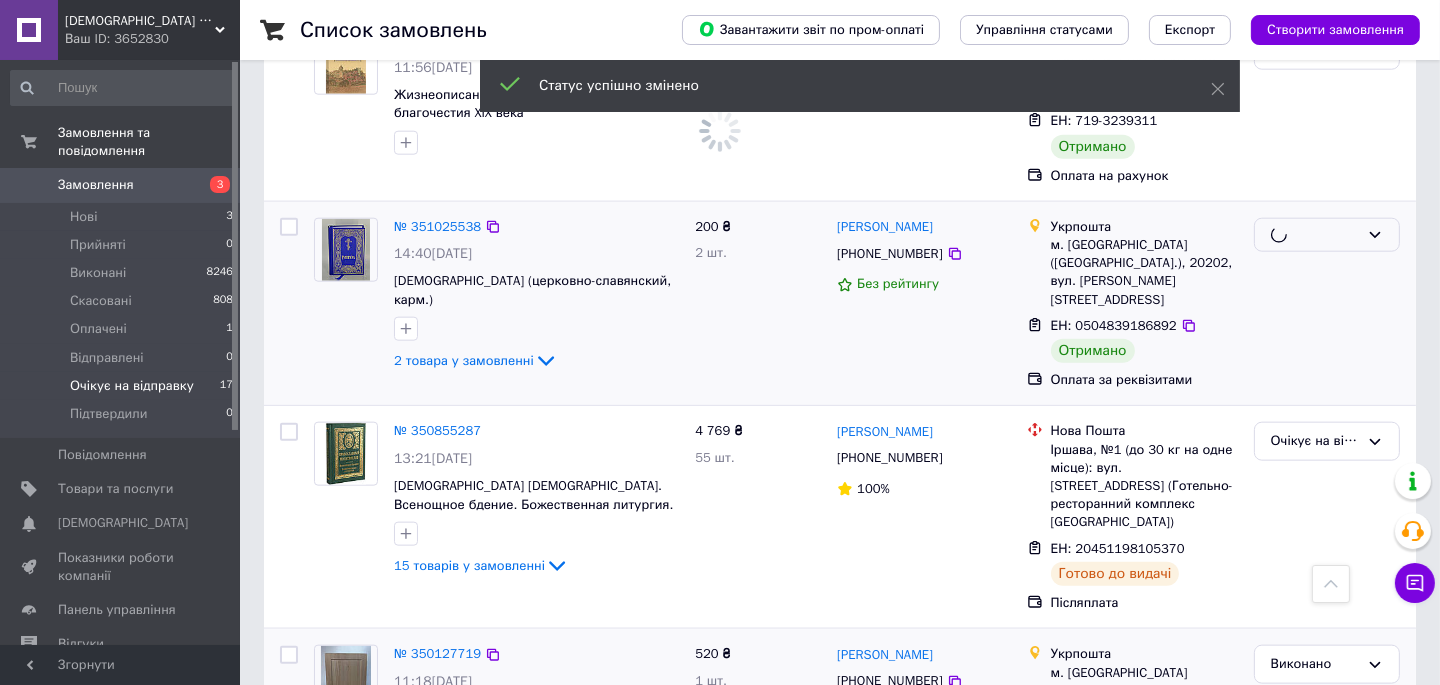 scroll, scrollTop: 2646, scrollLeft: 0, axis: vertical 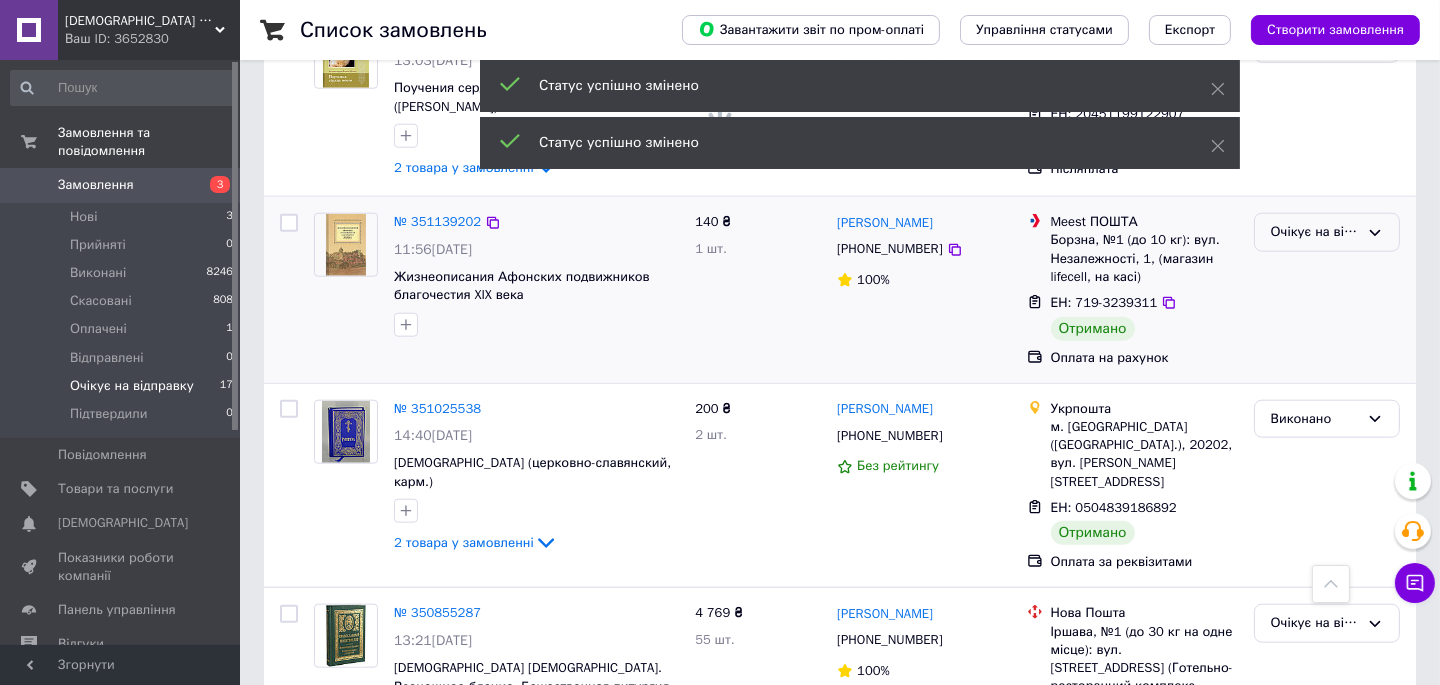 click on "Очікує на відправку" at bounding box center [1315, 232] 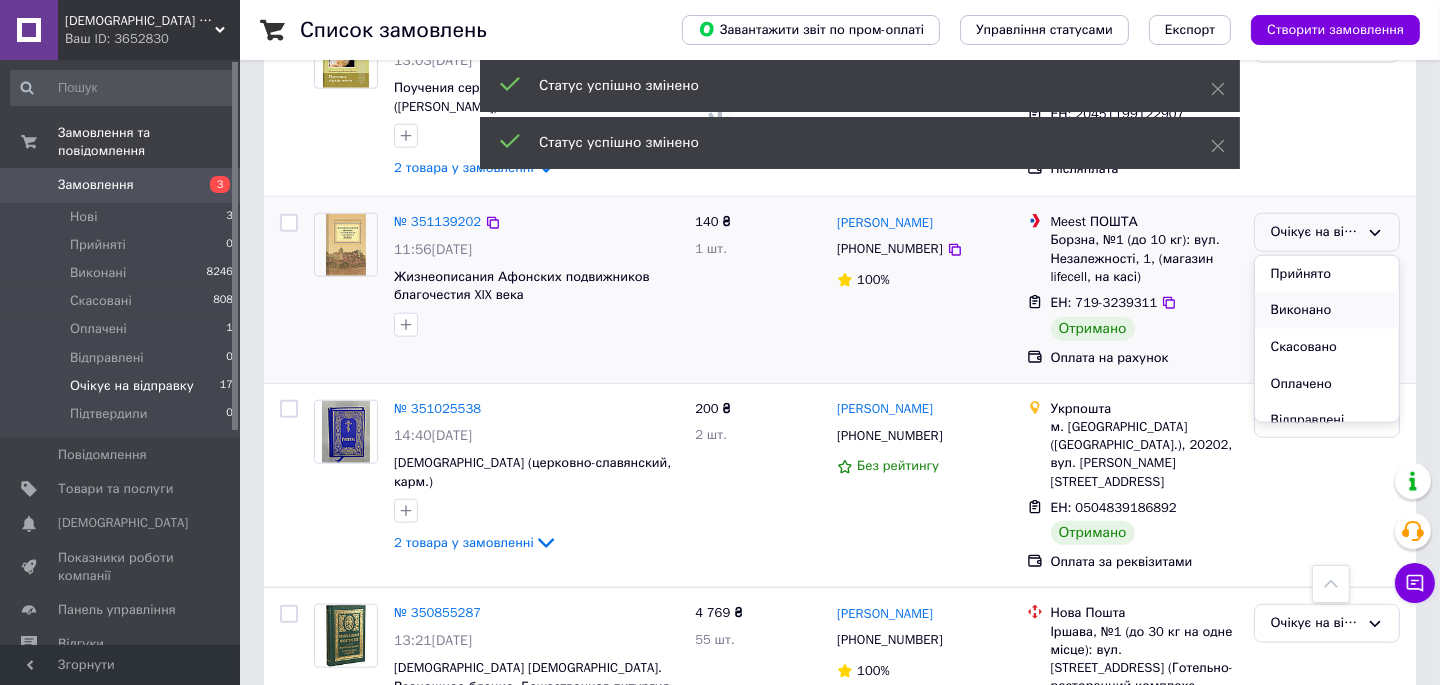 click on "Виконано" at bounding box center [1327, 310] 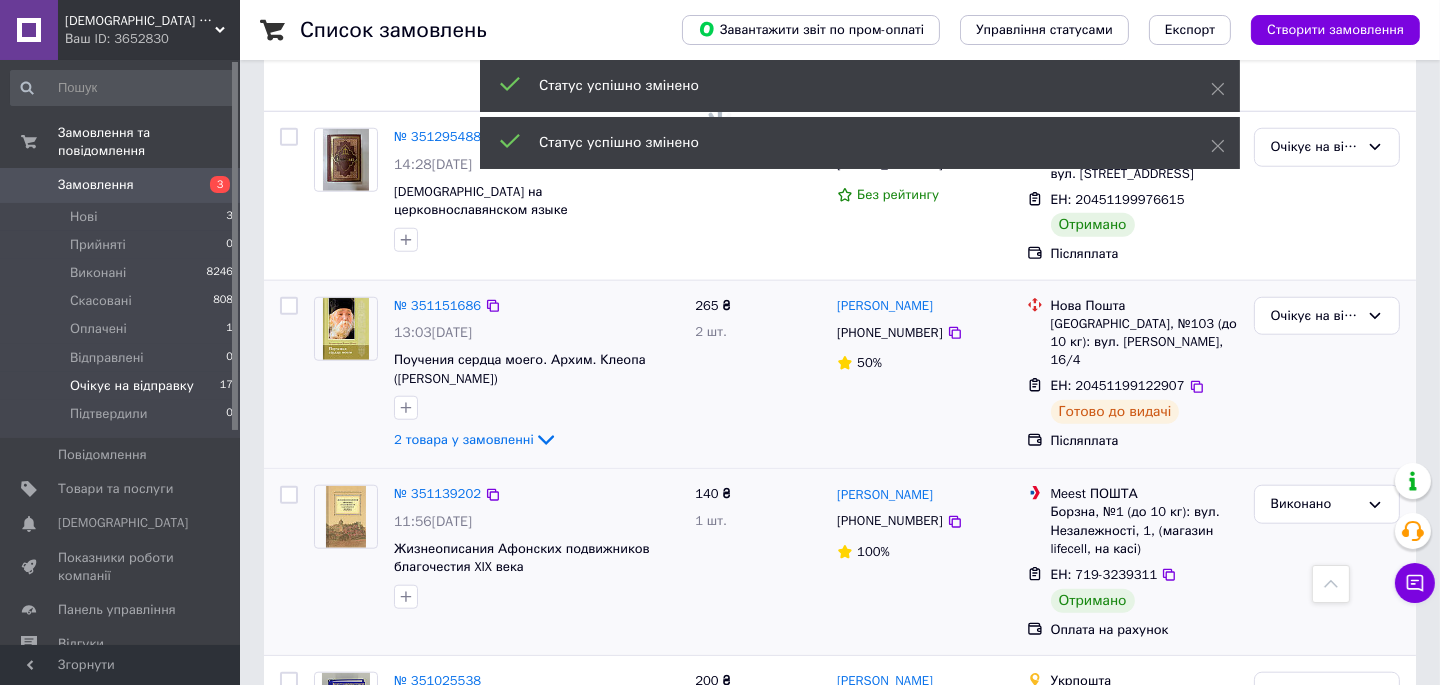 scroll, scrollTop: 2283, scrollLeft: 0, axis: vertical 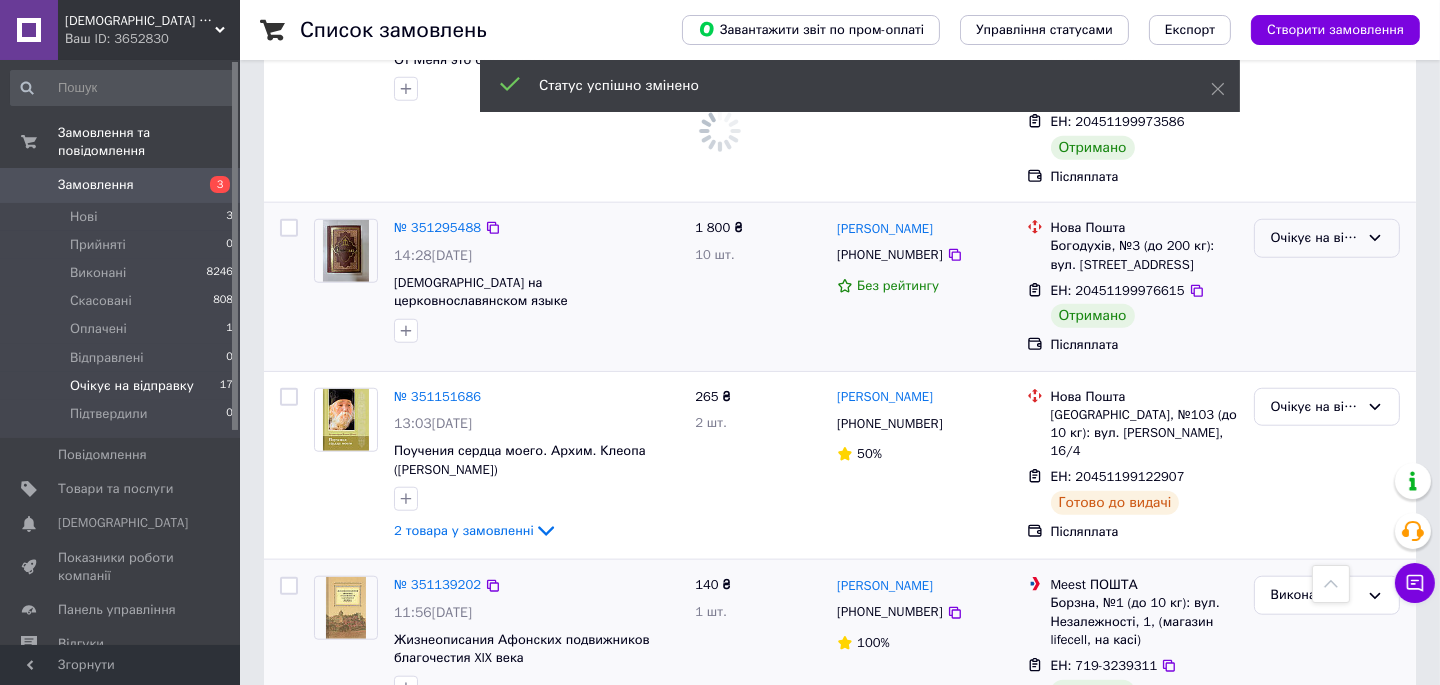 click on "Очікує на відправку" at bounding box center [1315, 238] 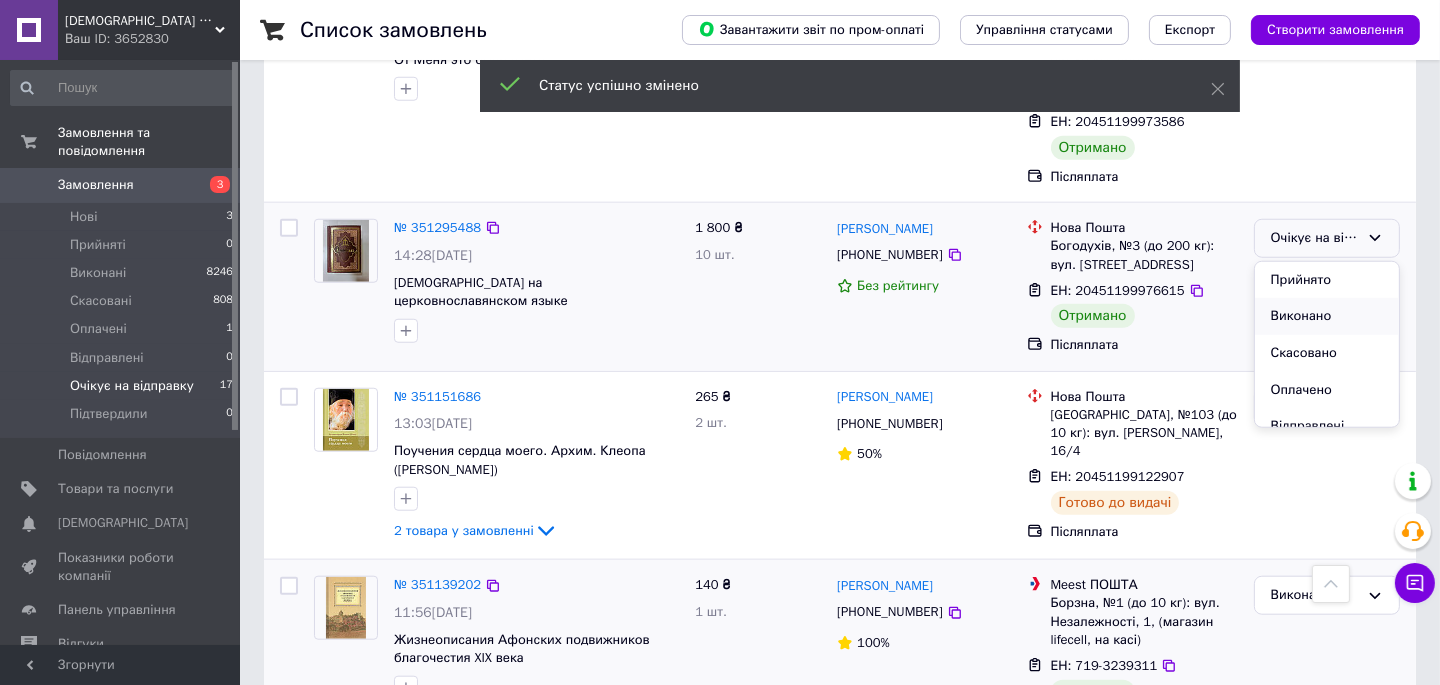 click on "Виконано" at bounding box center [1327, 316] 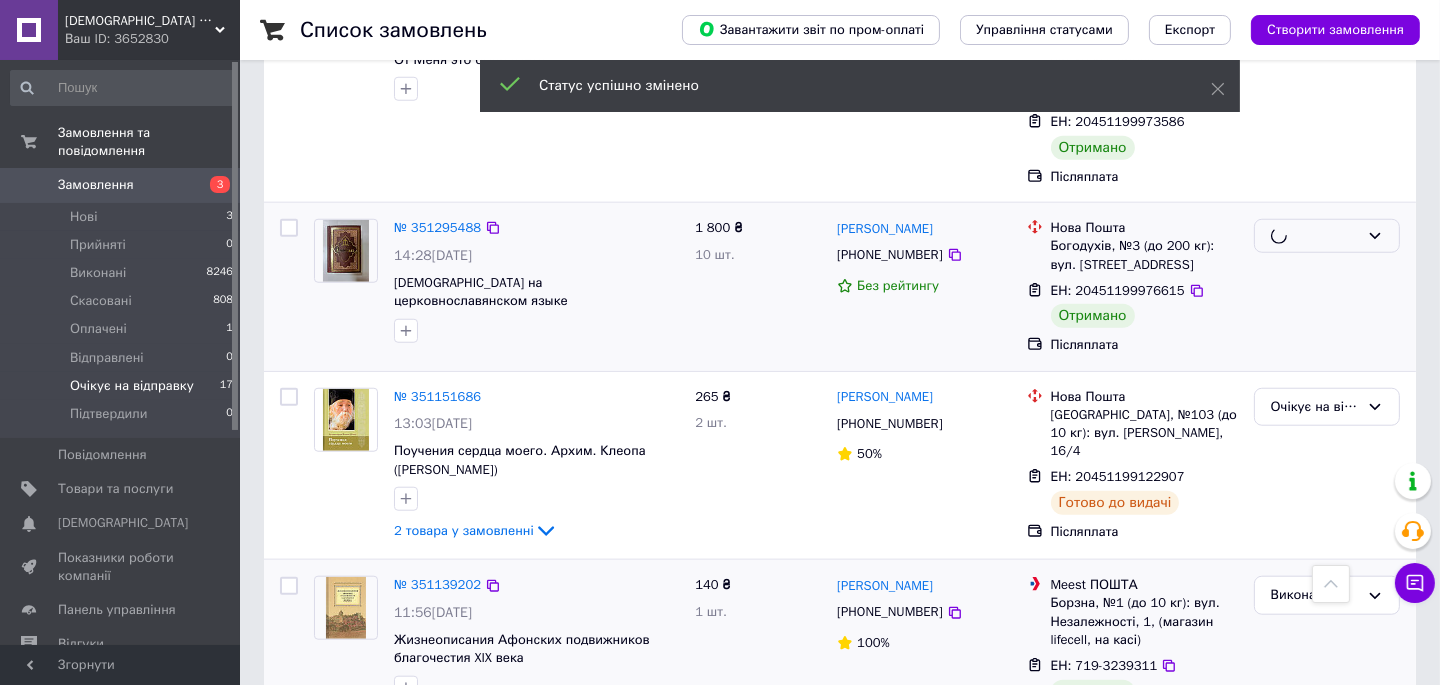 scroll, scrollTop: 2010, scrollLeft: 0, axis: vertical 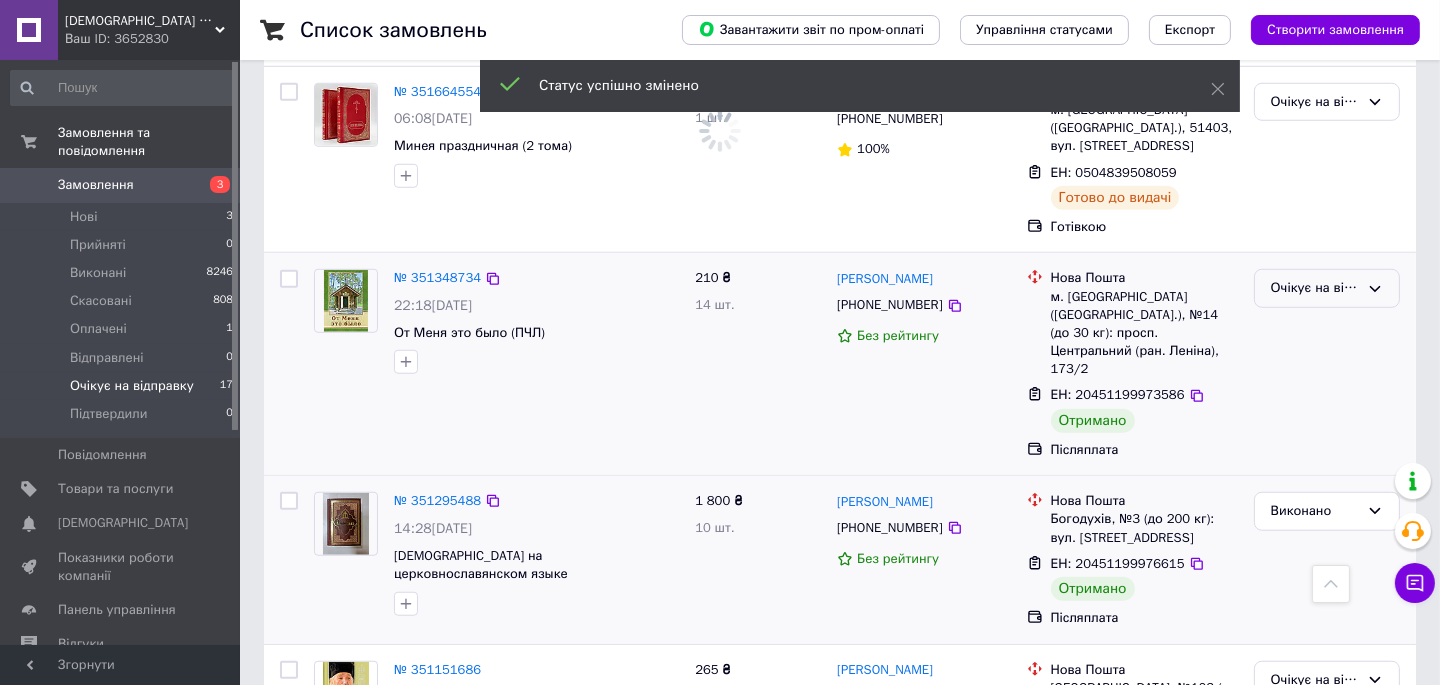 click on "Очікує на відправку" at bounding box center (1315, 288) 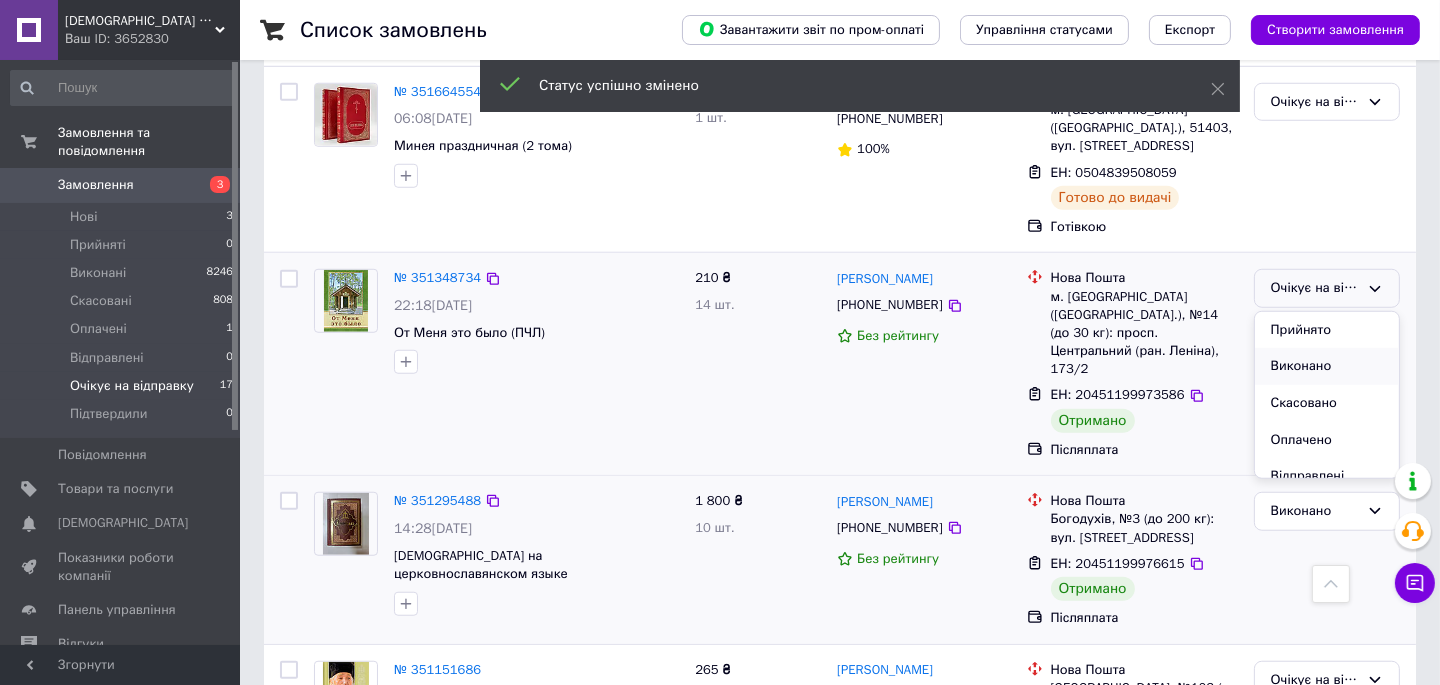 click on "Виконано" at bounding box center (1327, 366) 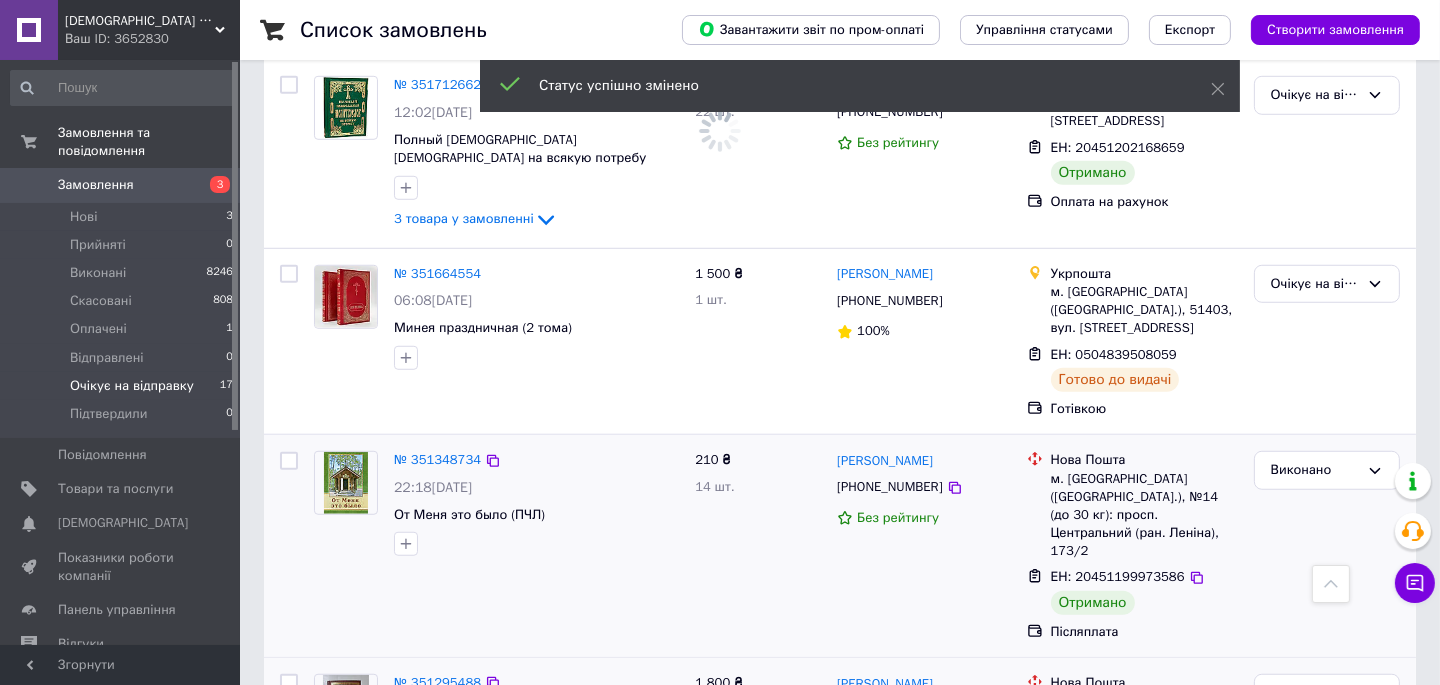 scroll, scrollTop: 1646, scrollLeft: 0, axis: vertical 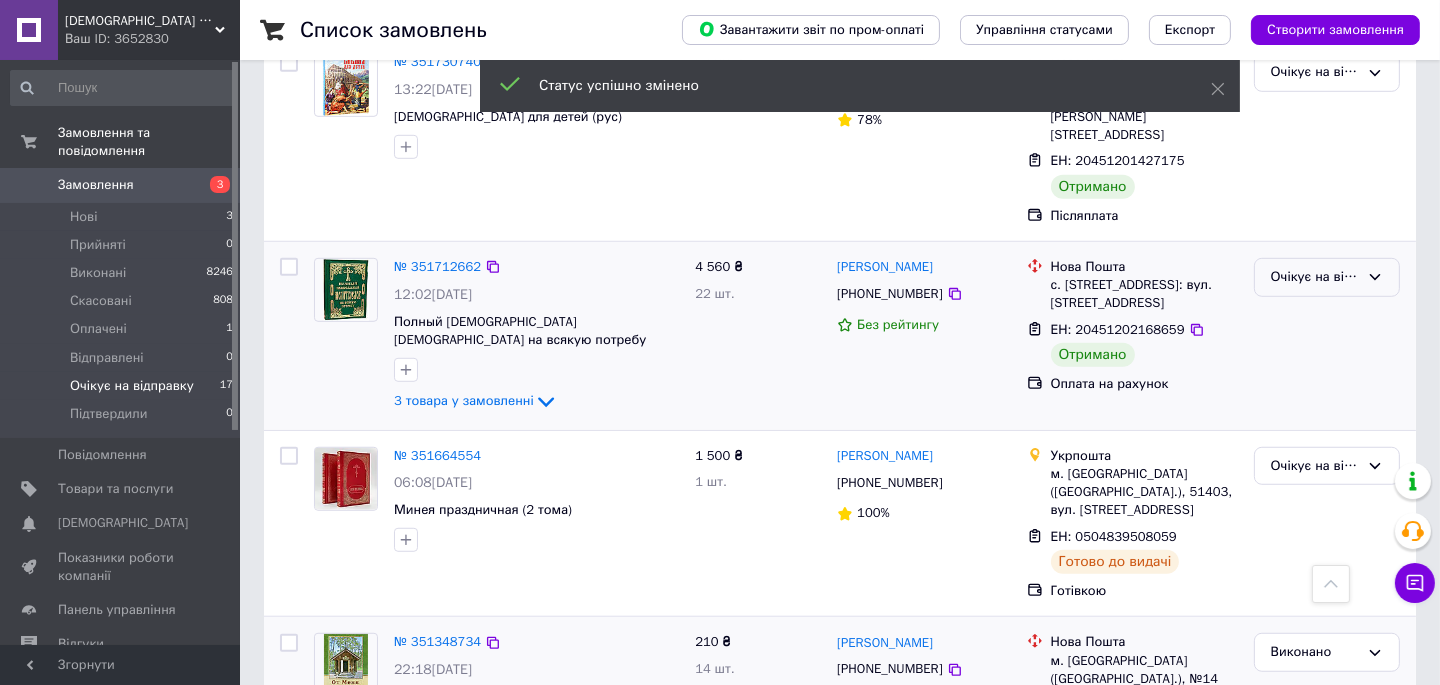 click on "Очікує на відправку" at bounding box center [1327, 277] 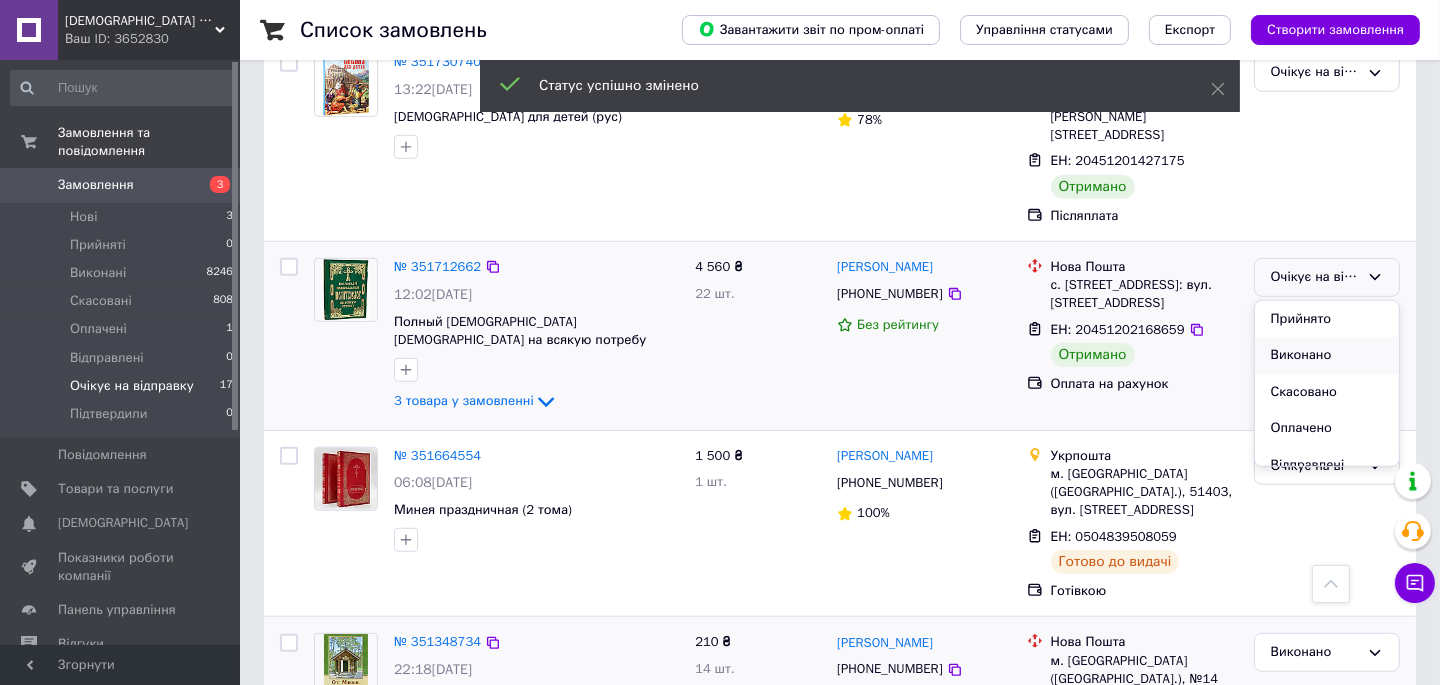 click on "Виконано" at bounding box center [1327, 355] 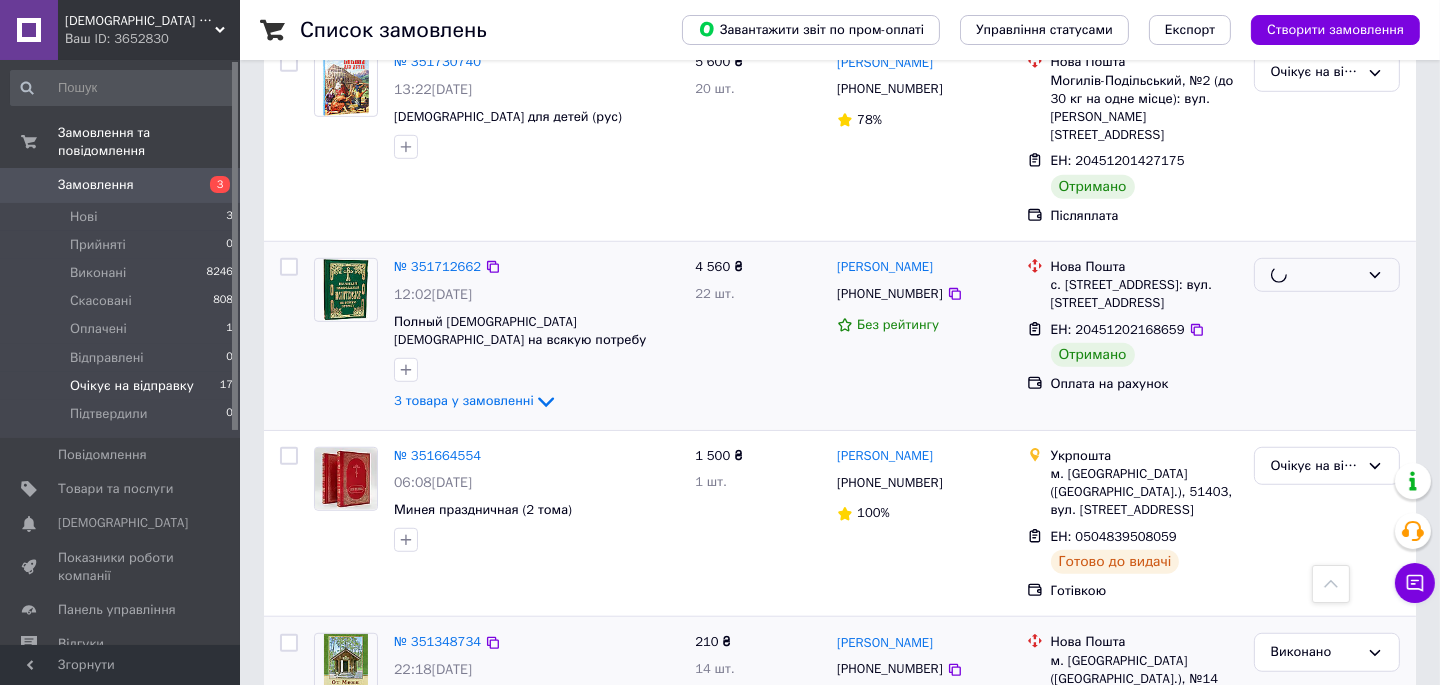 scroll, scrollTop: 1556, scrollLeft: 0, axis: vertical 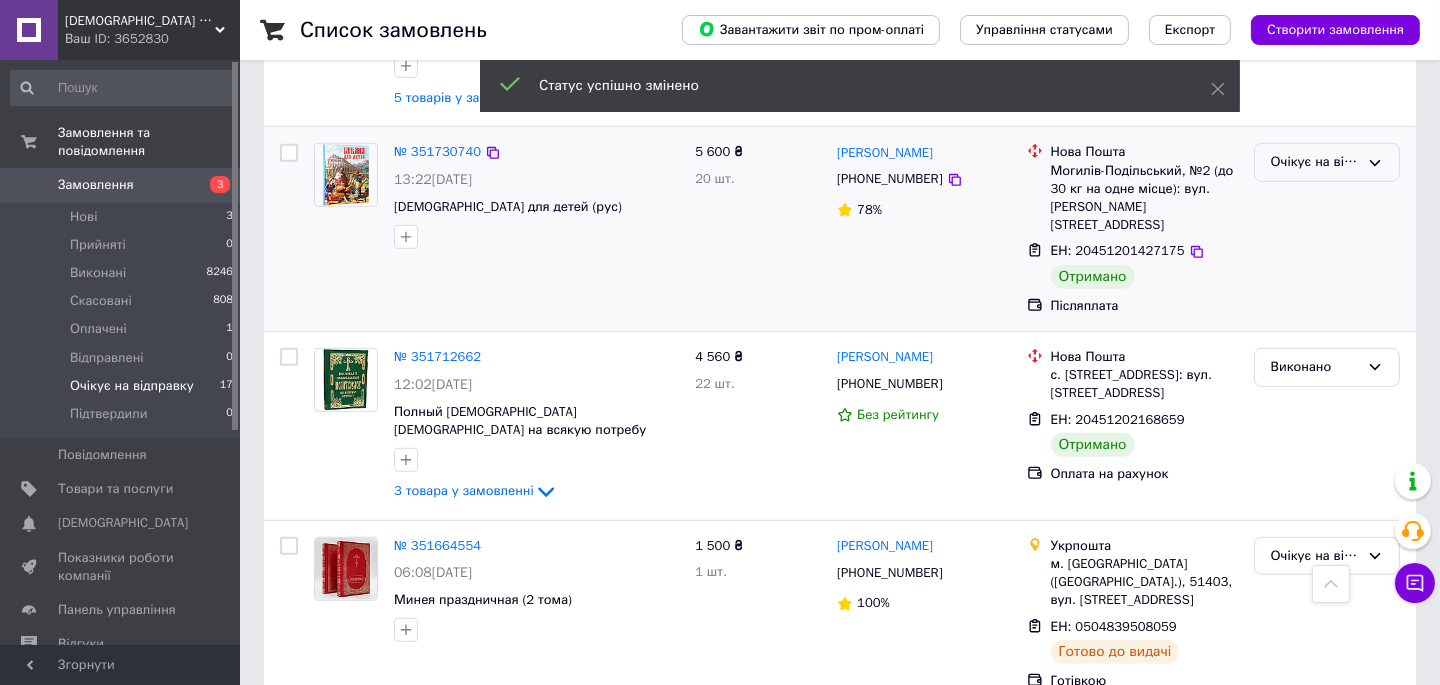 click on "Очікує на відправку" at bounding box center [1315, 162] 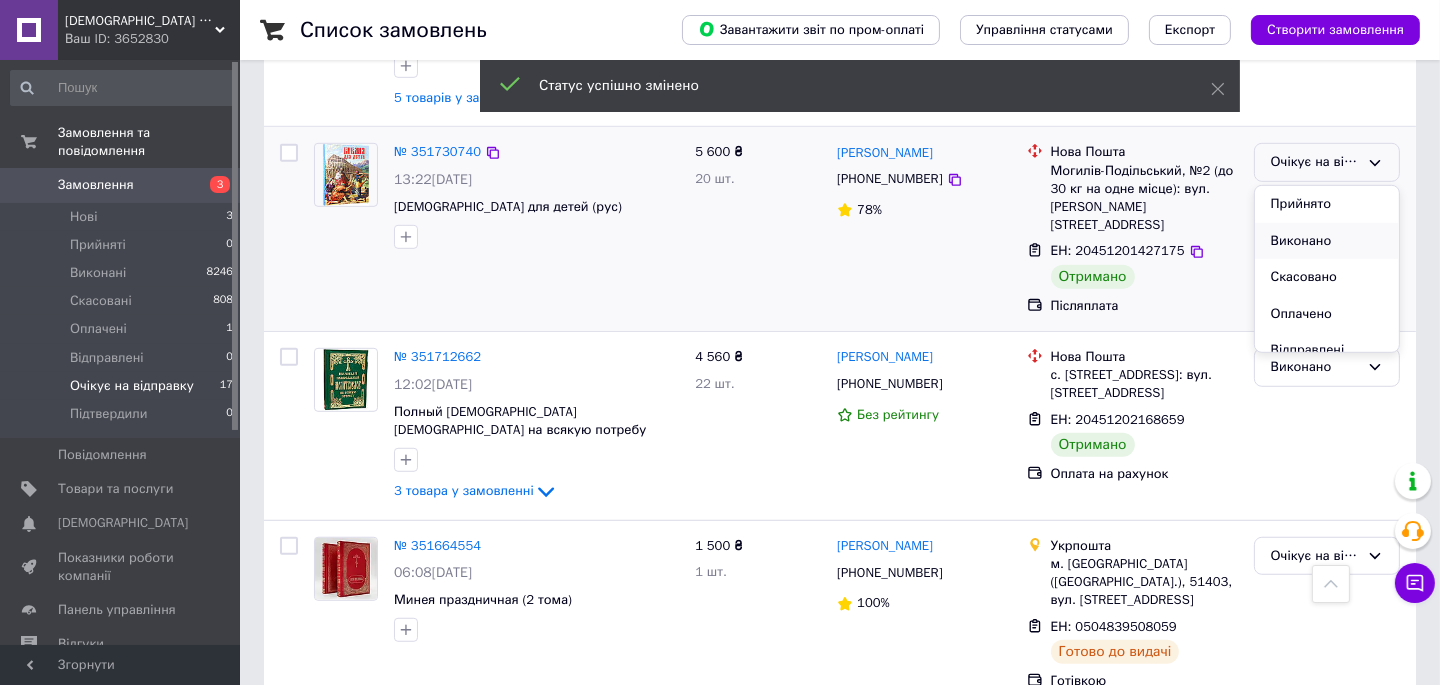 click on "Виконано" at bounding box center (1327, 241) 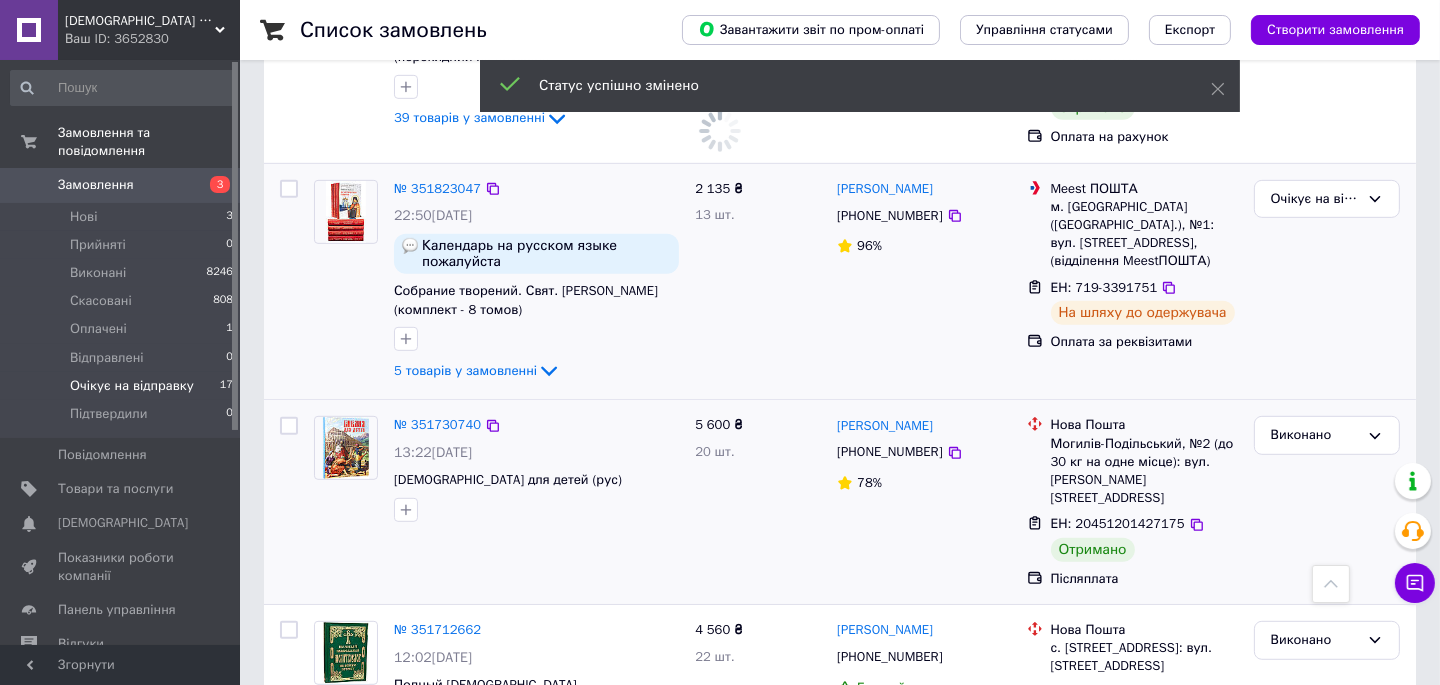 scroll, scrollTop: 1010, scrollLeft: 0, axis: vertical 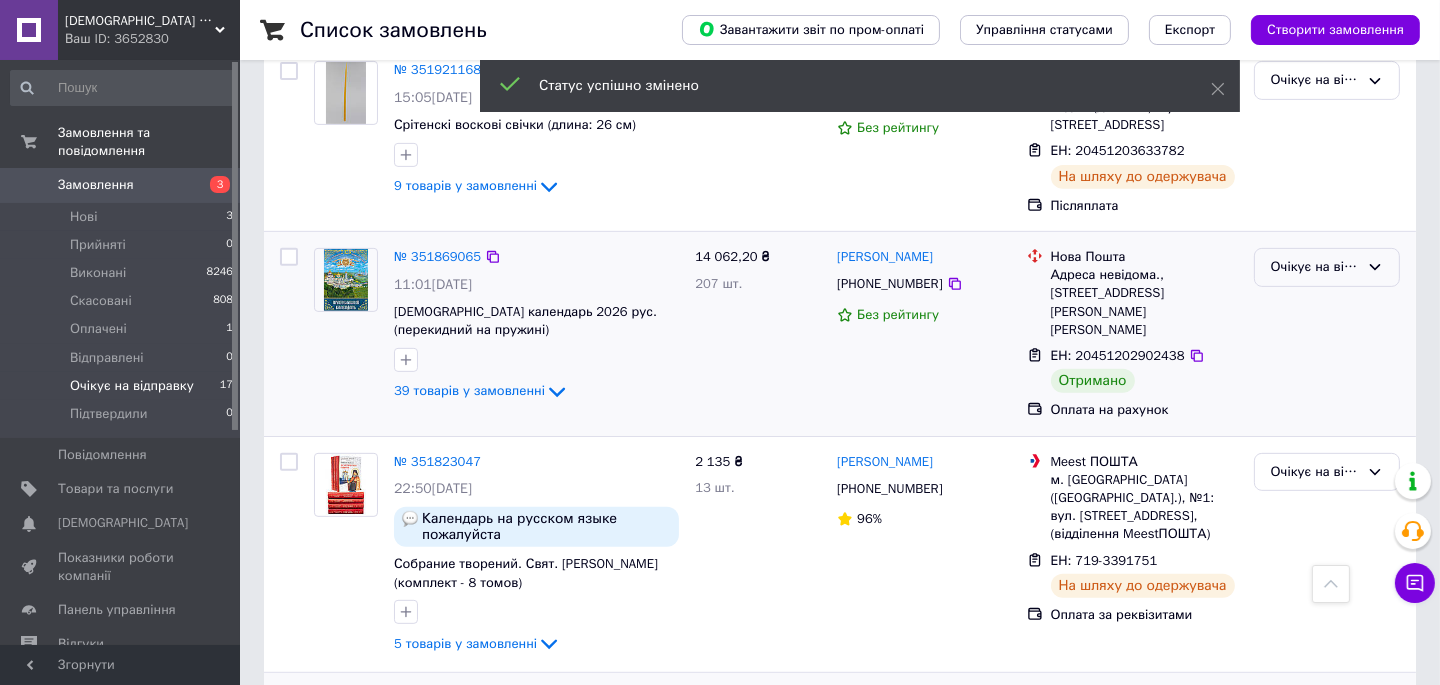 click on "Очікує на відправку" at bounding box center [1315, 267] 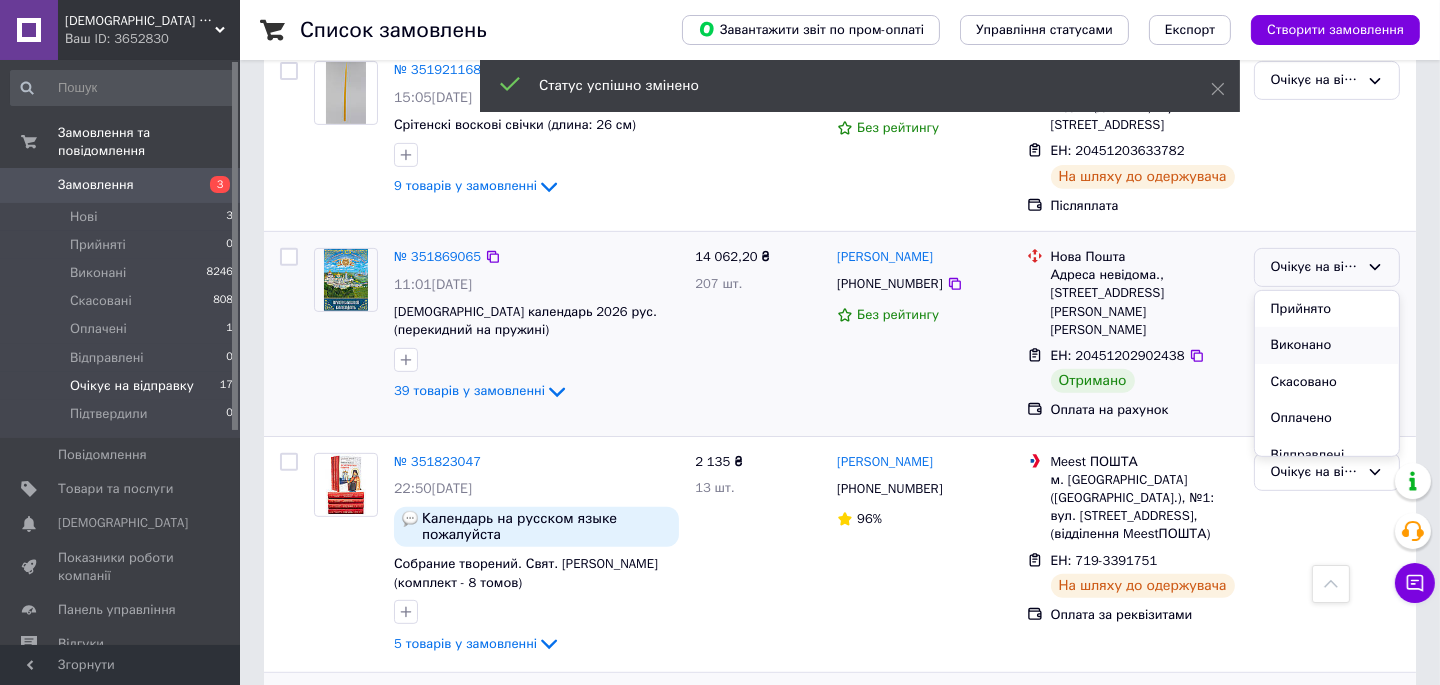 click on "Виконано" at bounding box center (1327, 345) 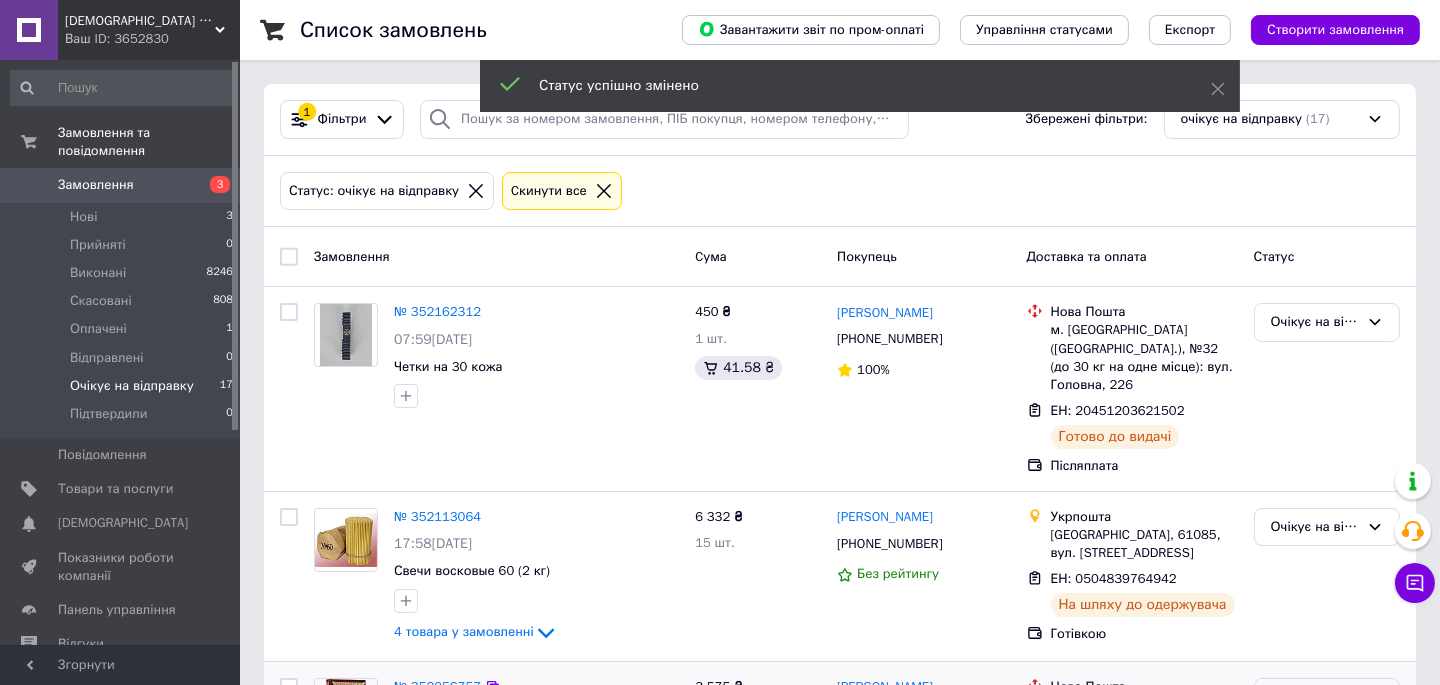scroll, scrollTop: 363, scrollLeft: 0, axis: vertical 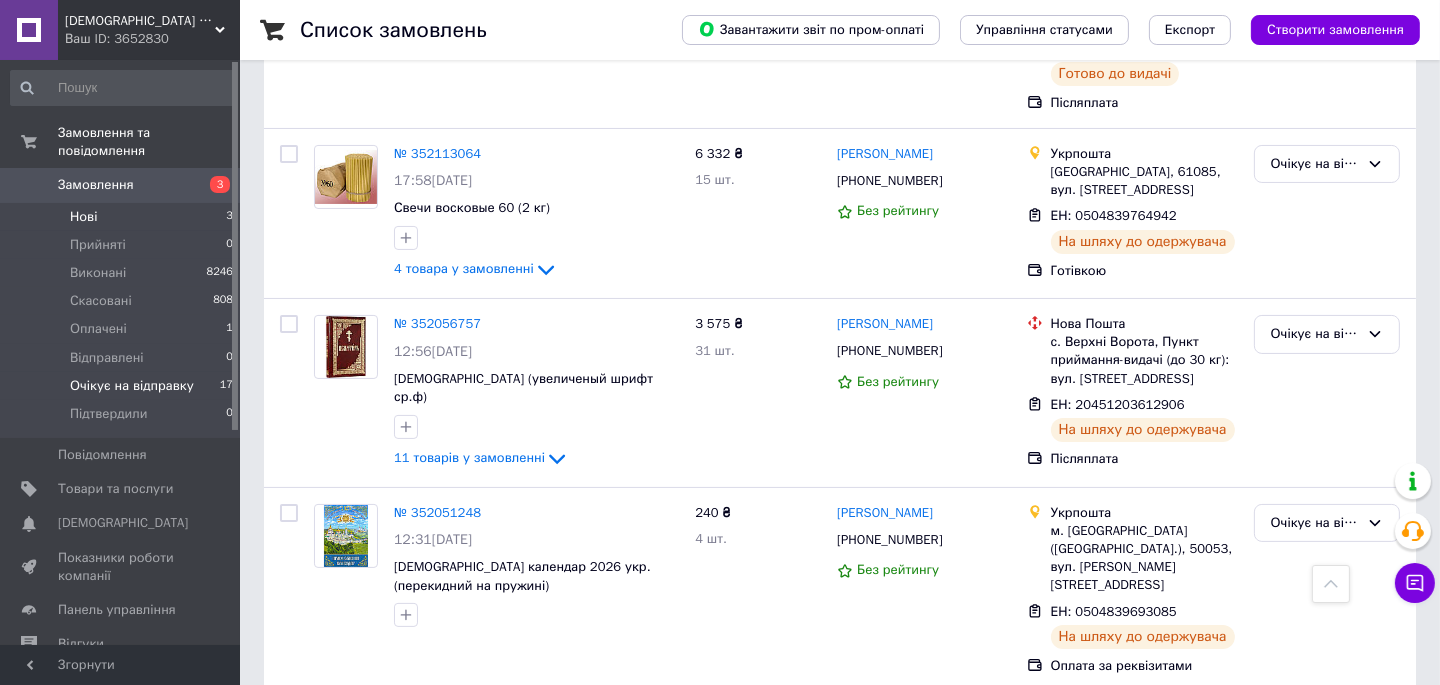 click on "Нові 3" at bounding box center [122, 217] 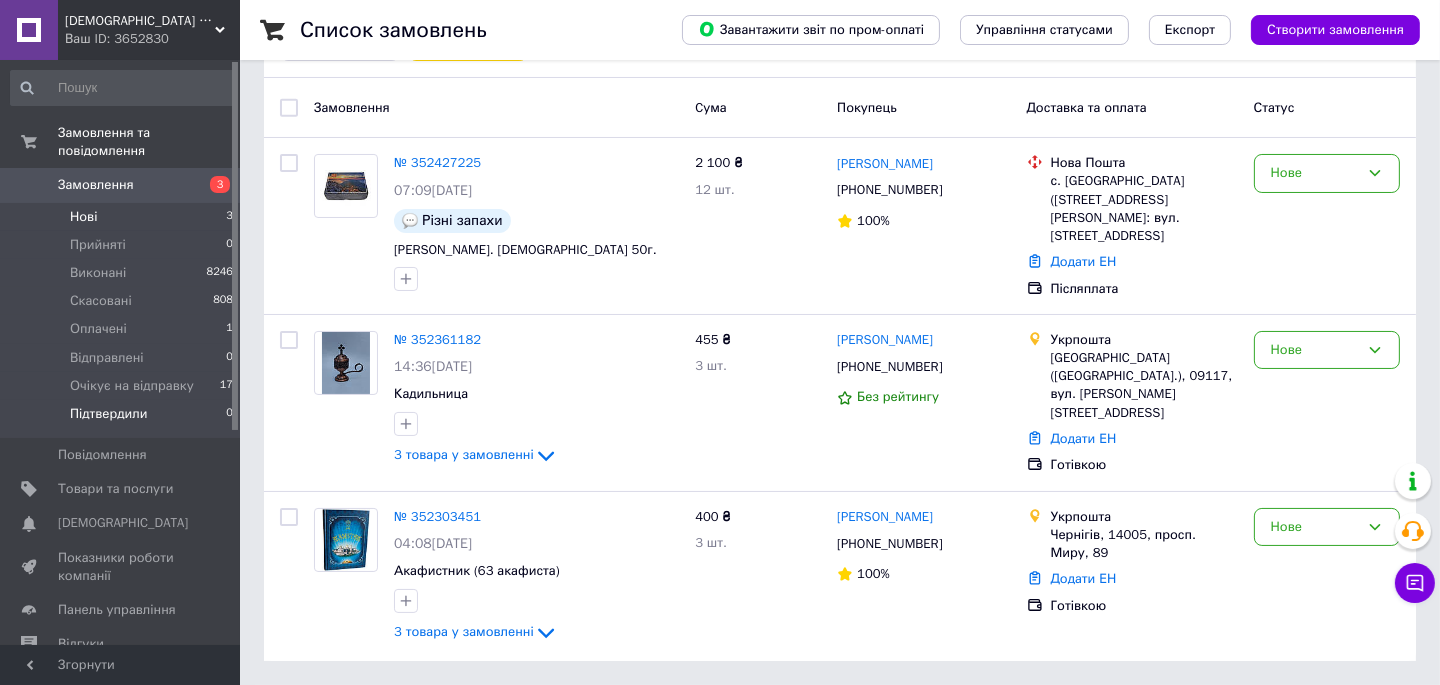 scroll, scrollTop: 0, scrollLeft: 0, axis: both 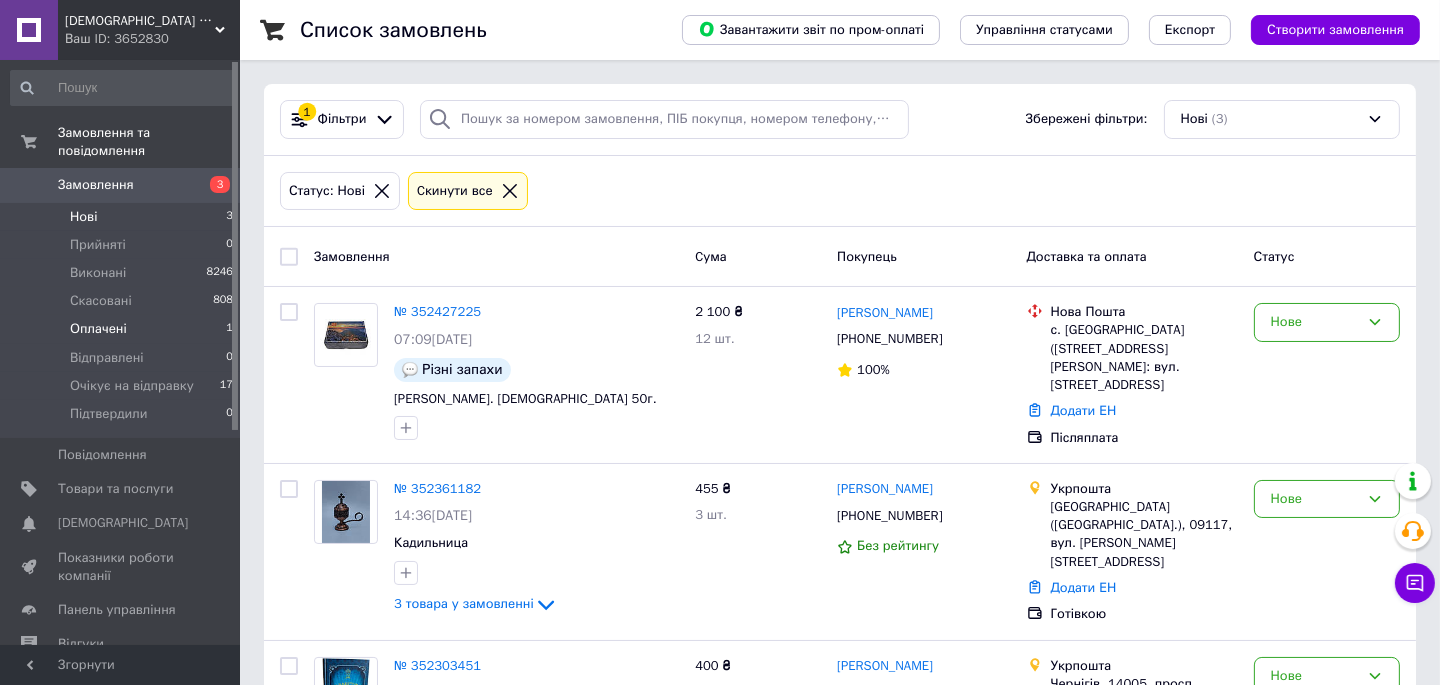 click on "Оплачені" at bounding box center (98, 329) 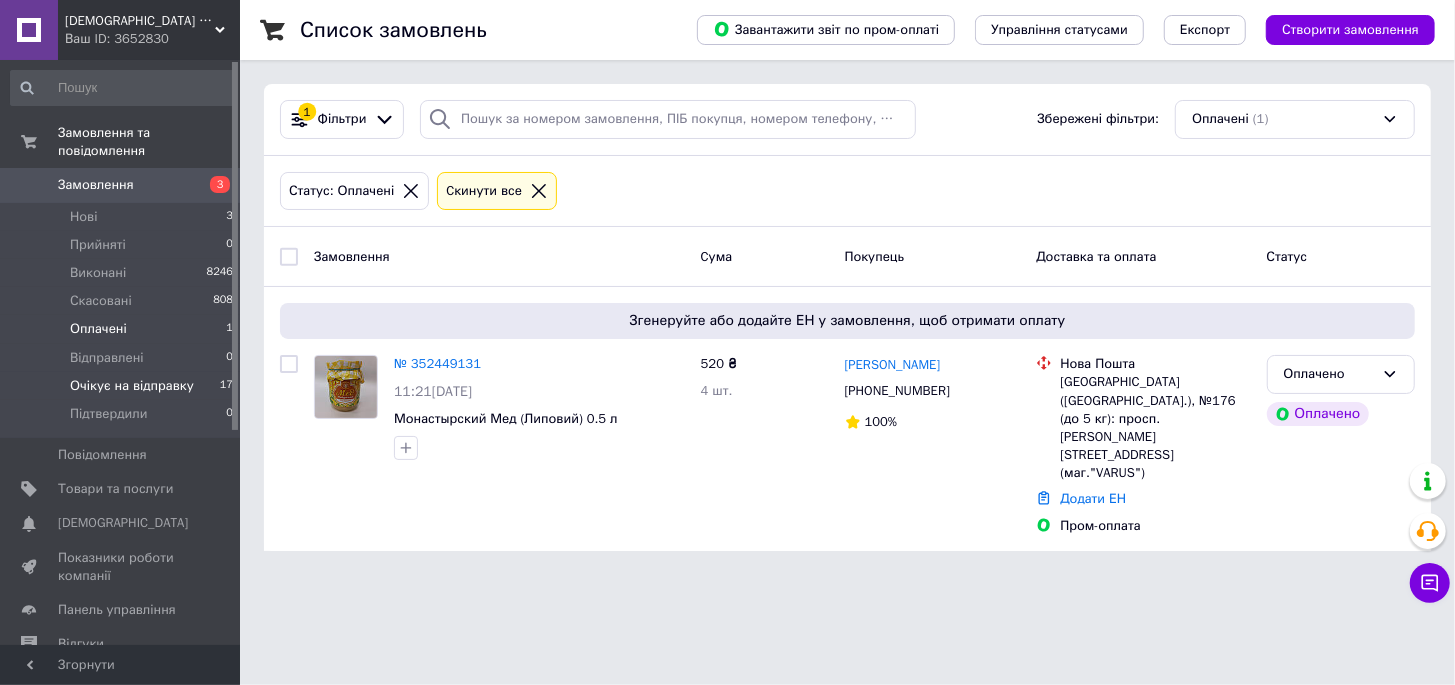 click on "Очікує на відправку" at bounding box center [132, 386] 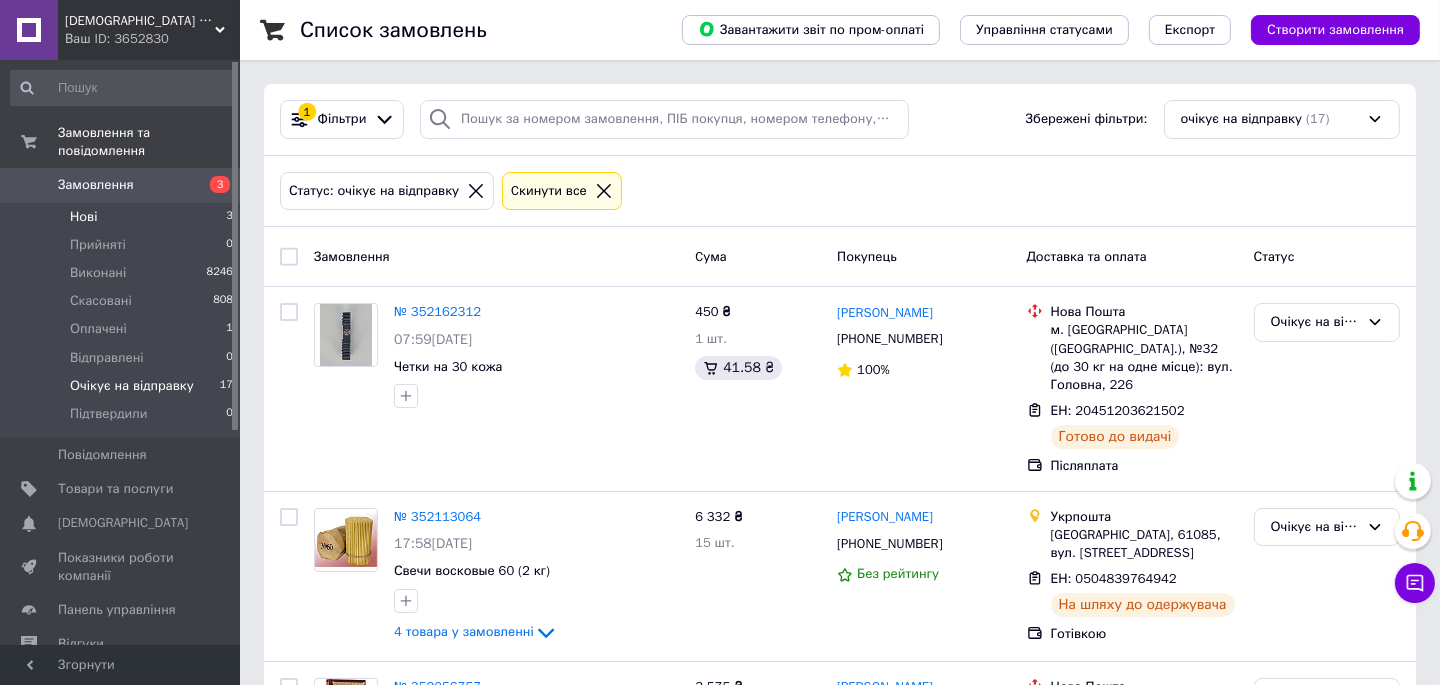 click on "Нові 3" at bounding box center (122, 217) 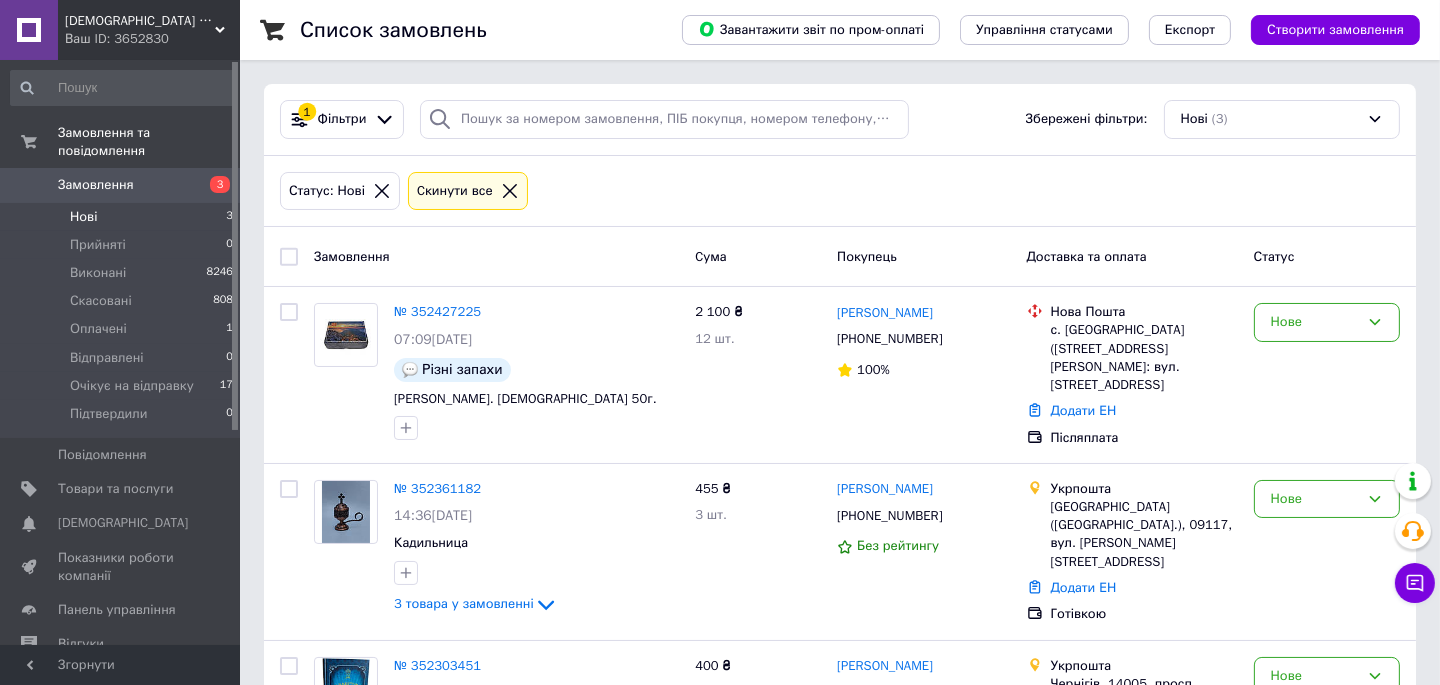 scroll, scrollTop: 341, scrollLeft: 0, axis: vertical 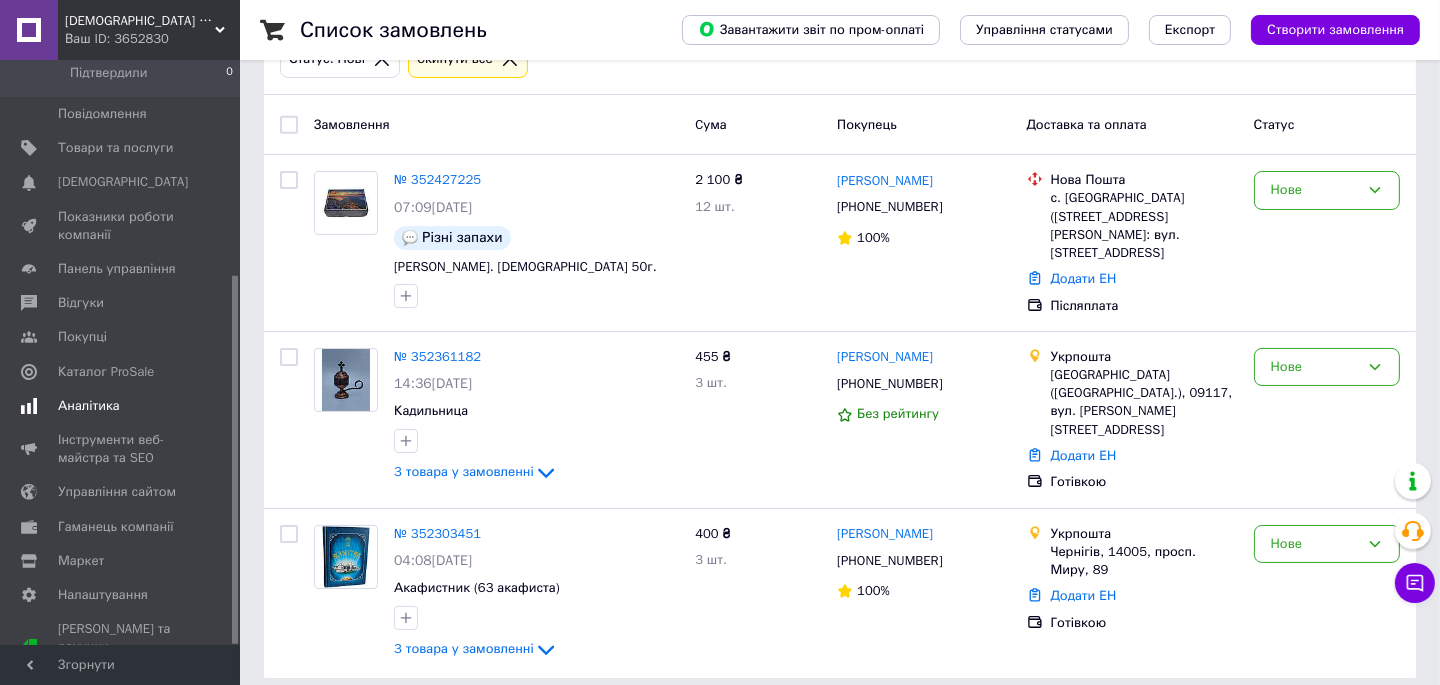 click on "Аналітика" at bounding box center (121, 406) 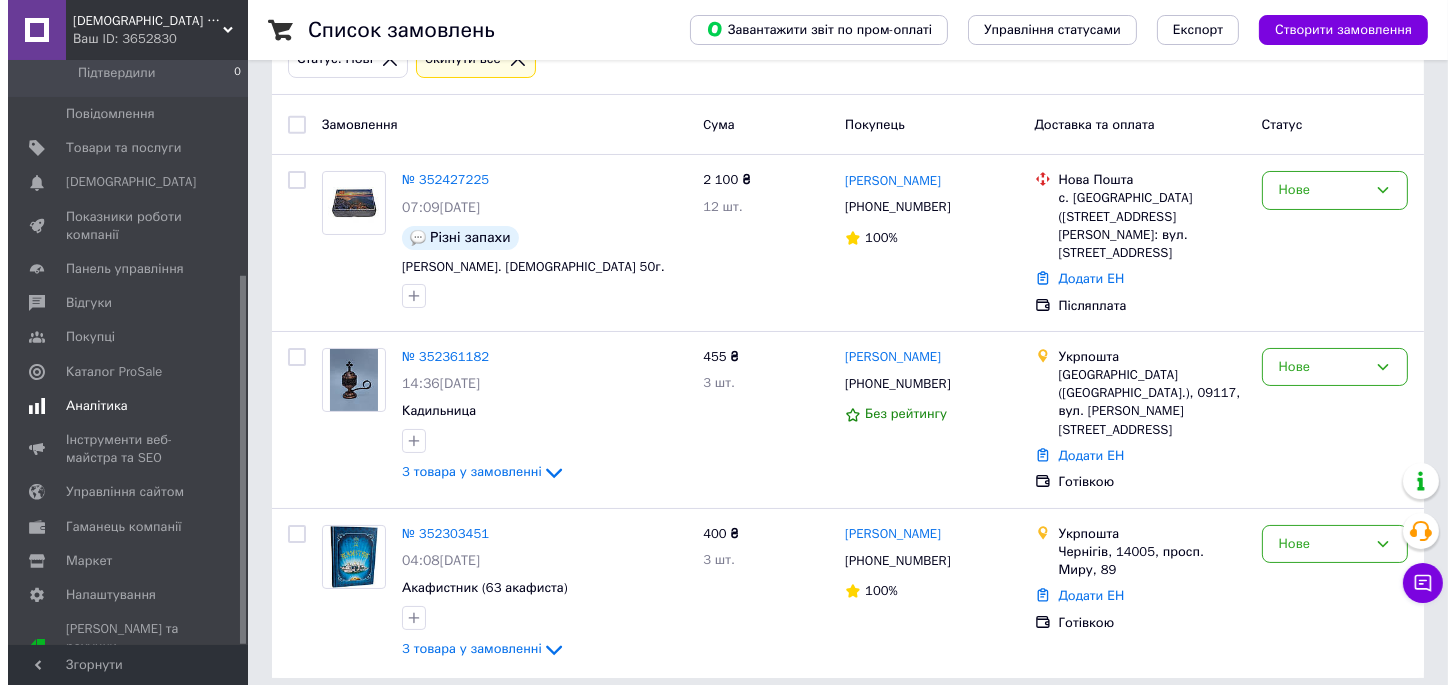 scroll, scrollTop: 0, scrollLeft: 0, axis: both 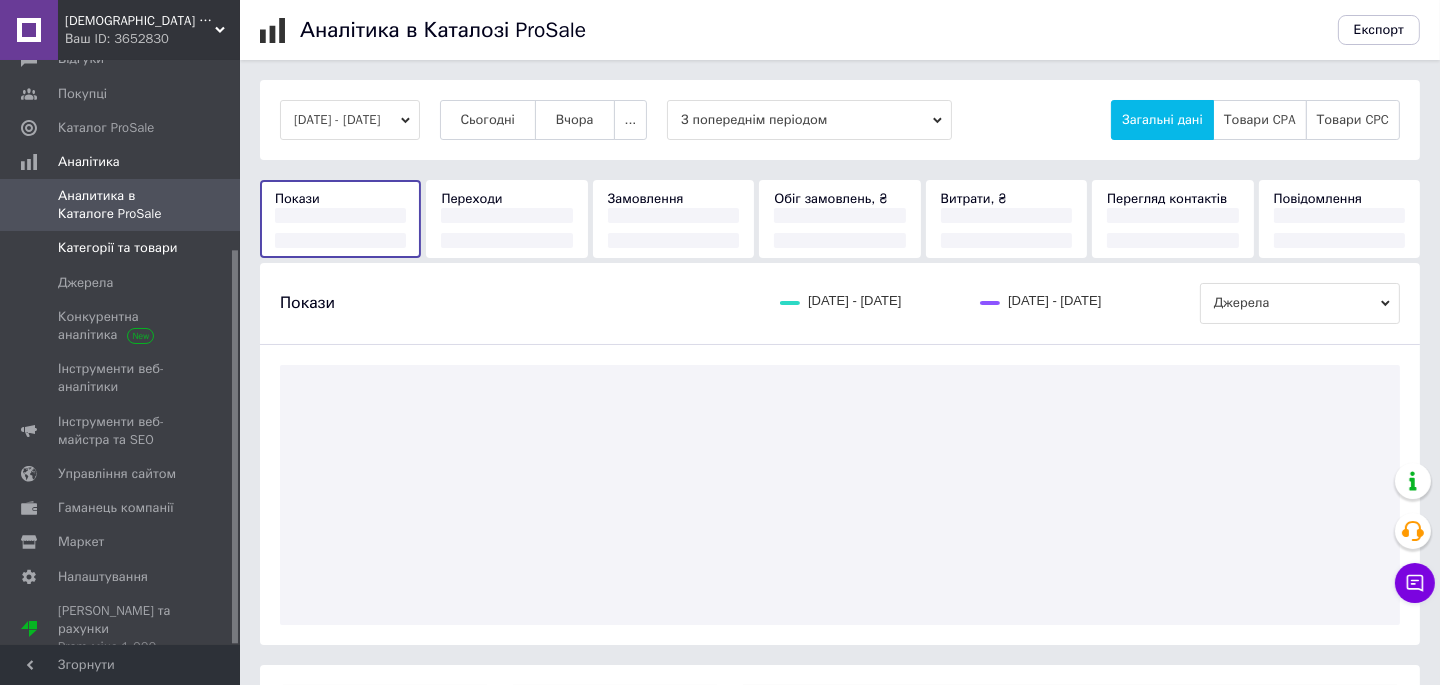 click on "Категорії та товари" at bounding box center (122, 248) 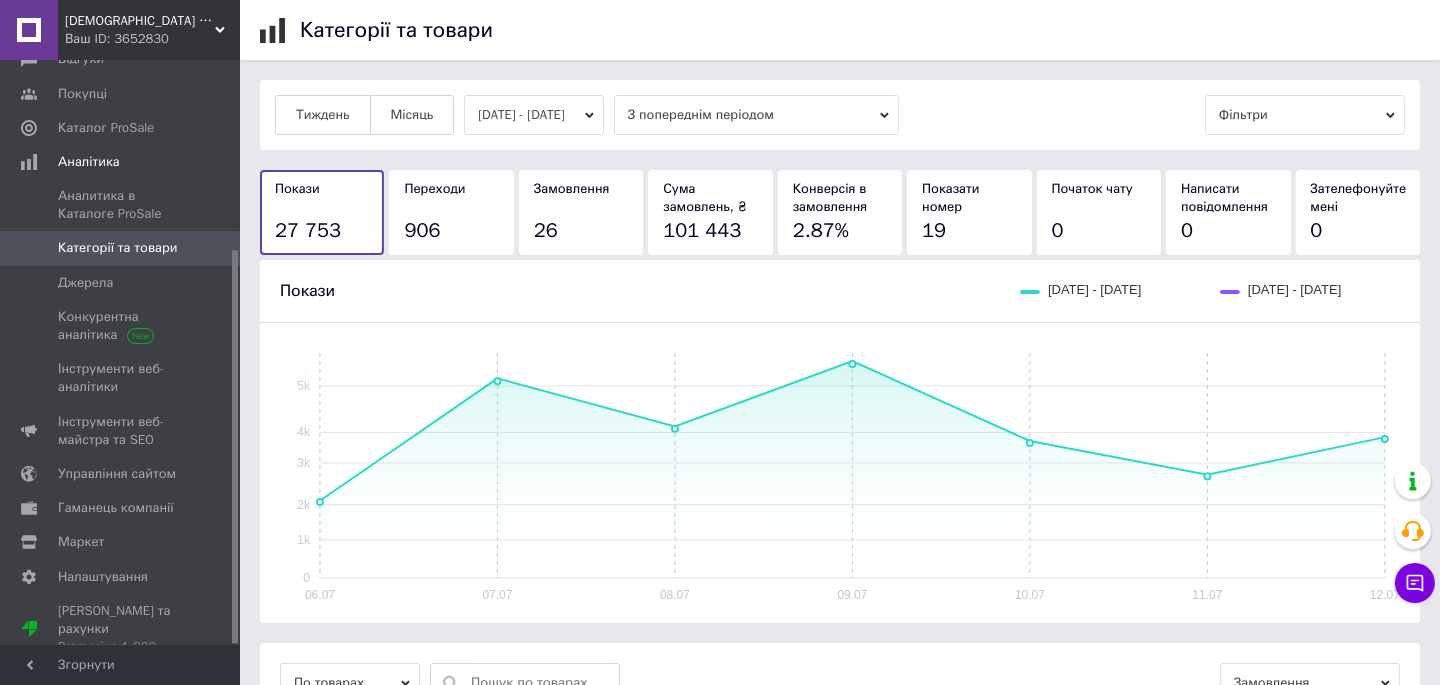 click on "[DATE] - [DATE]" at bounding box center (534, 115) 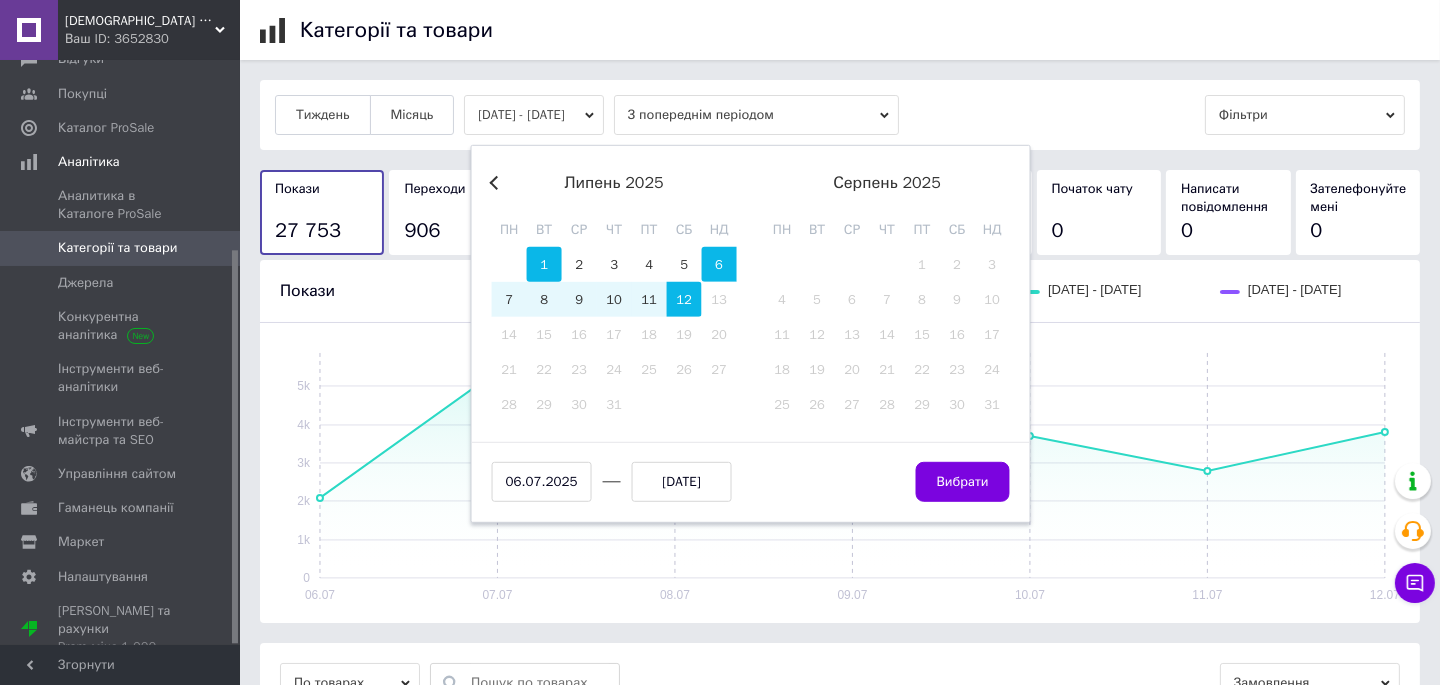 click on "1" at bounding box center (544, 264) 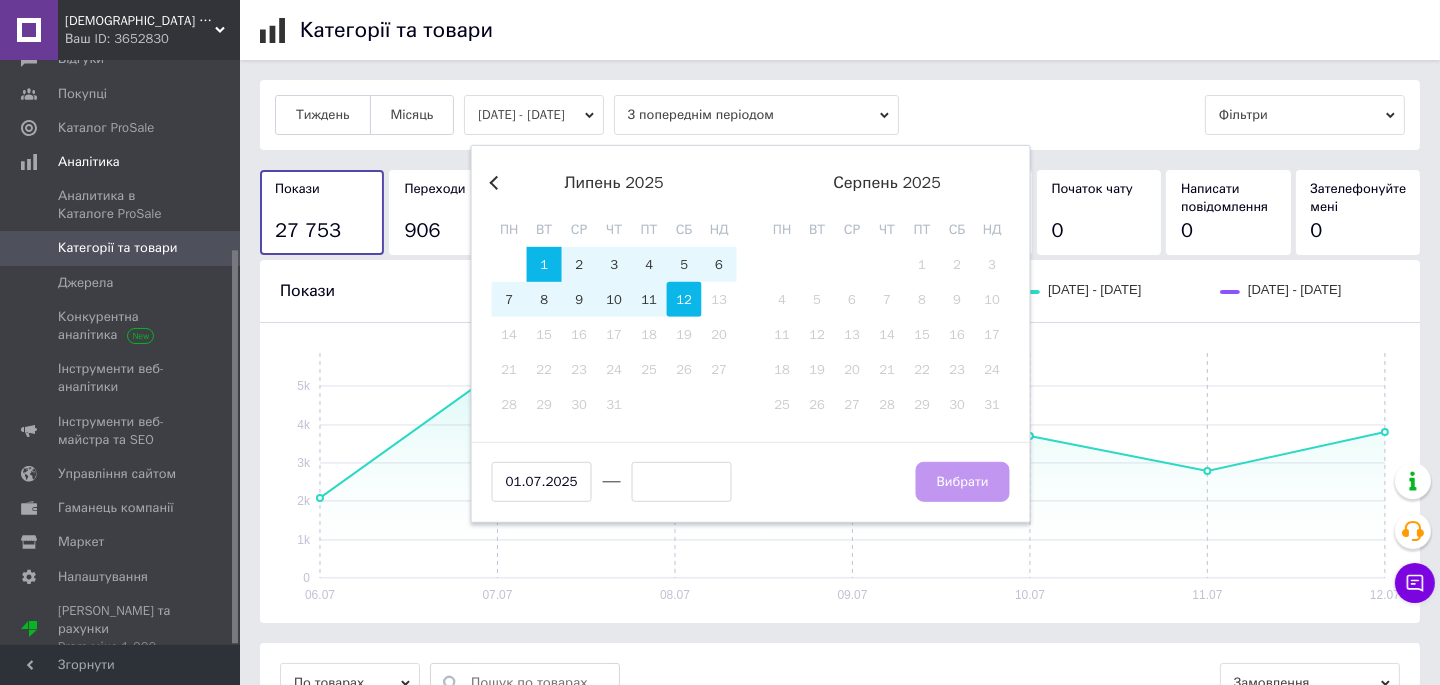 click on "12" at bounding box center (684, 299) 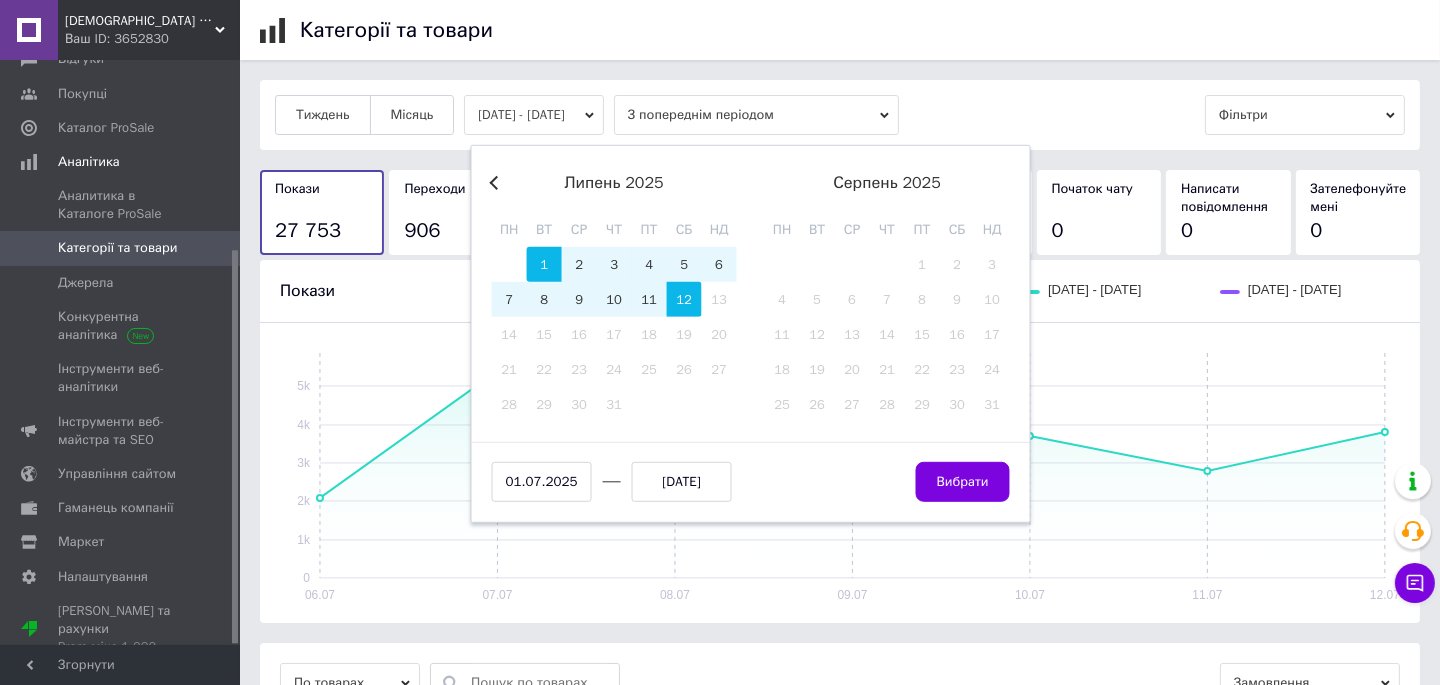 click on "[DATE] [DATE] [GEOGRAPHIC_DATA]" at bounding box center (751, 472) 